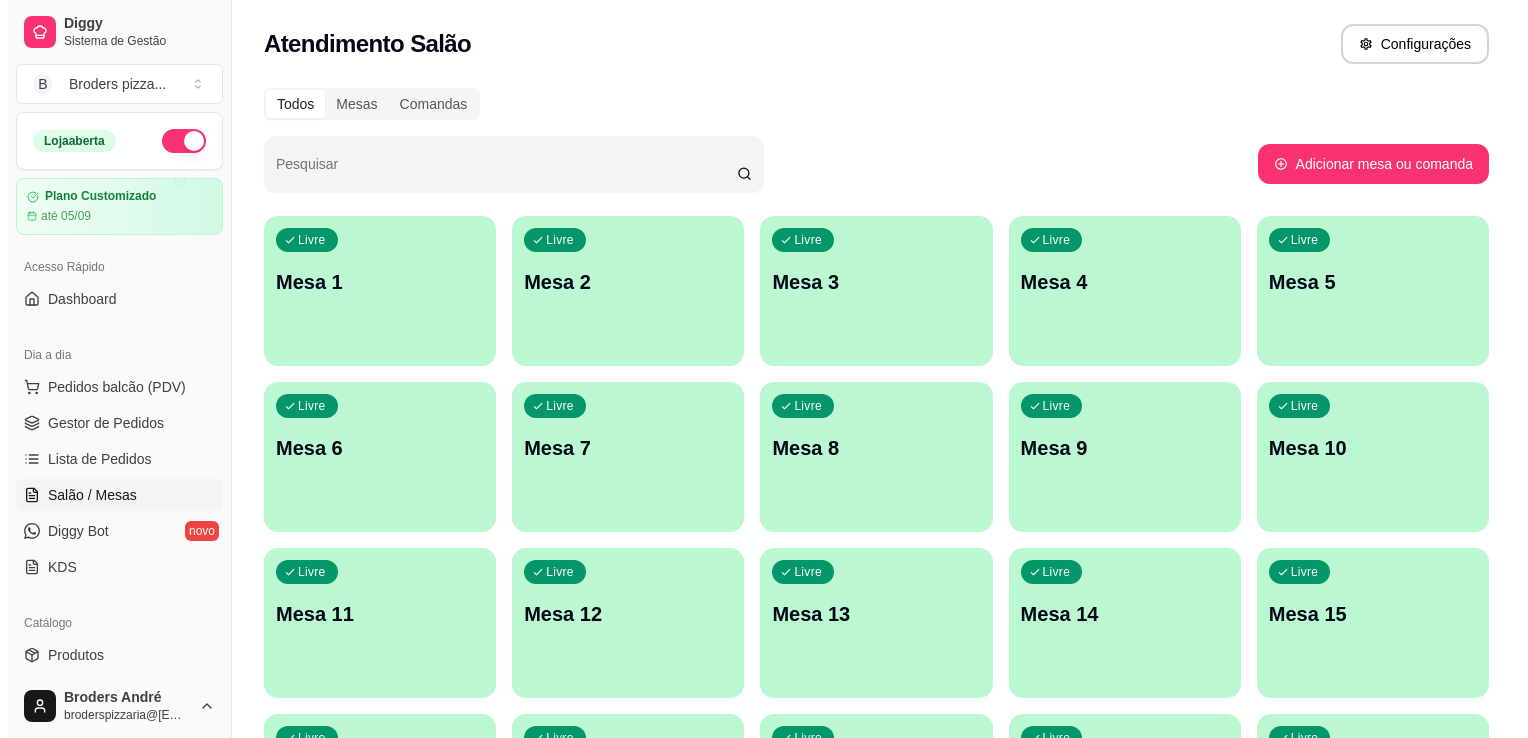 scroll, scrollTop: 0, scrollLeft: 0, axis: both 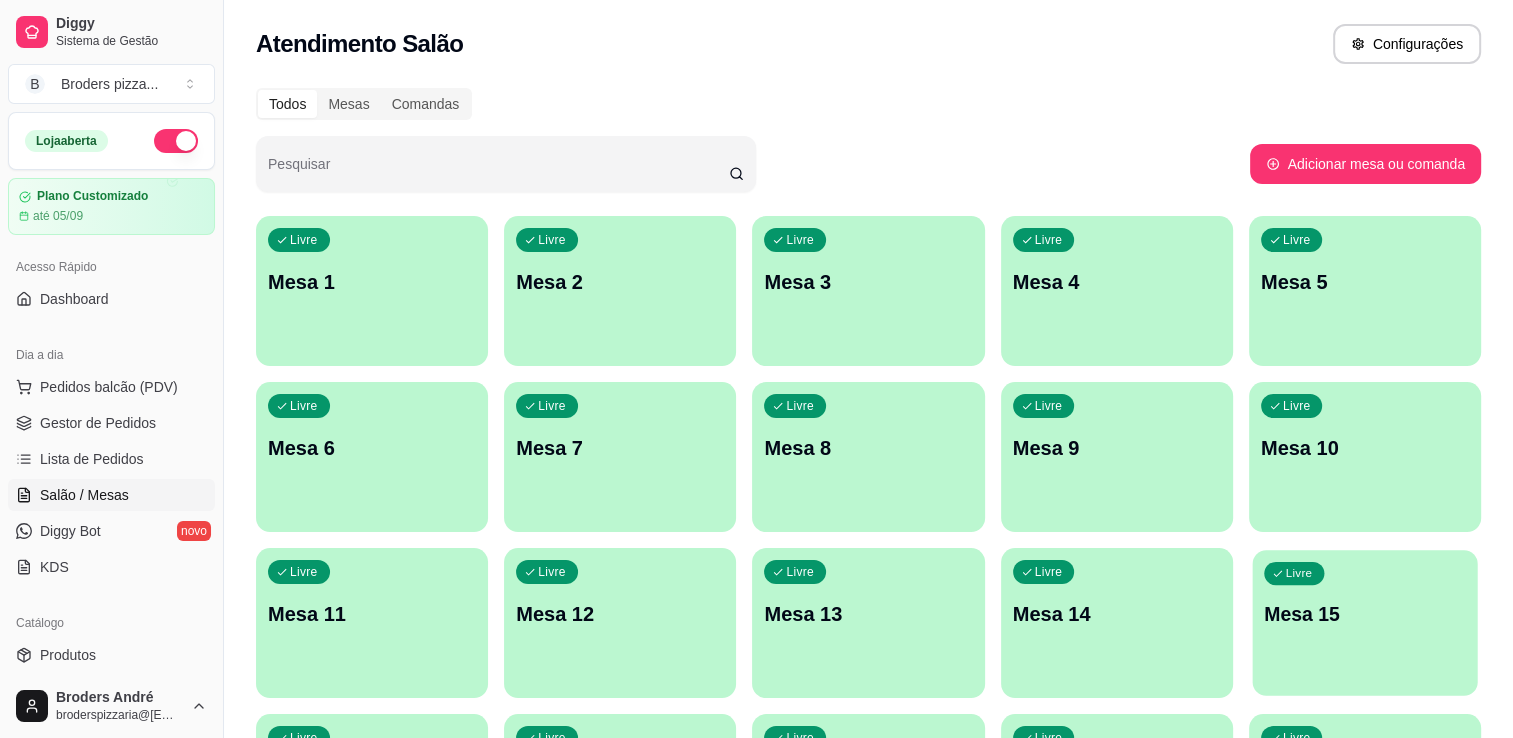 click 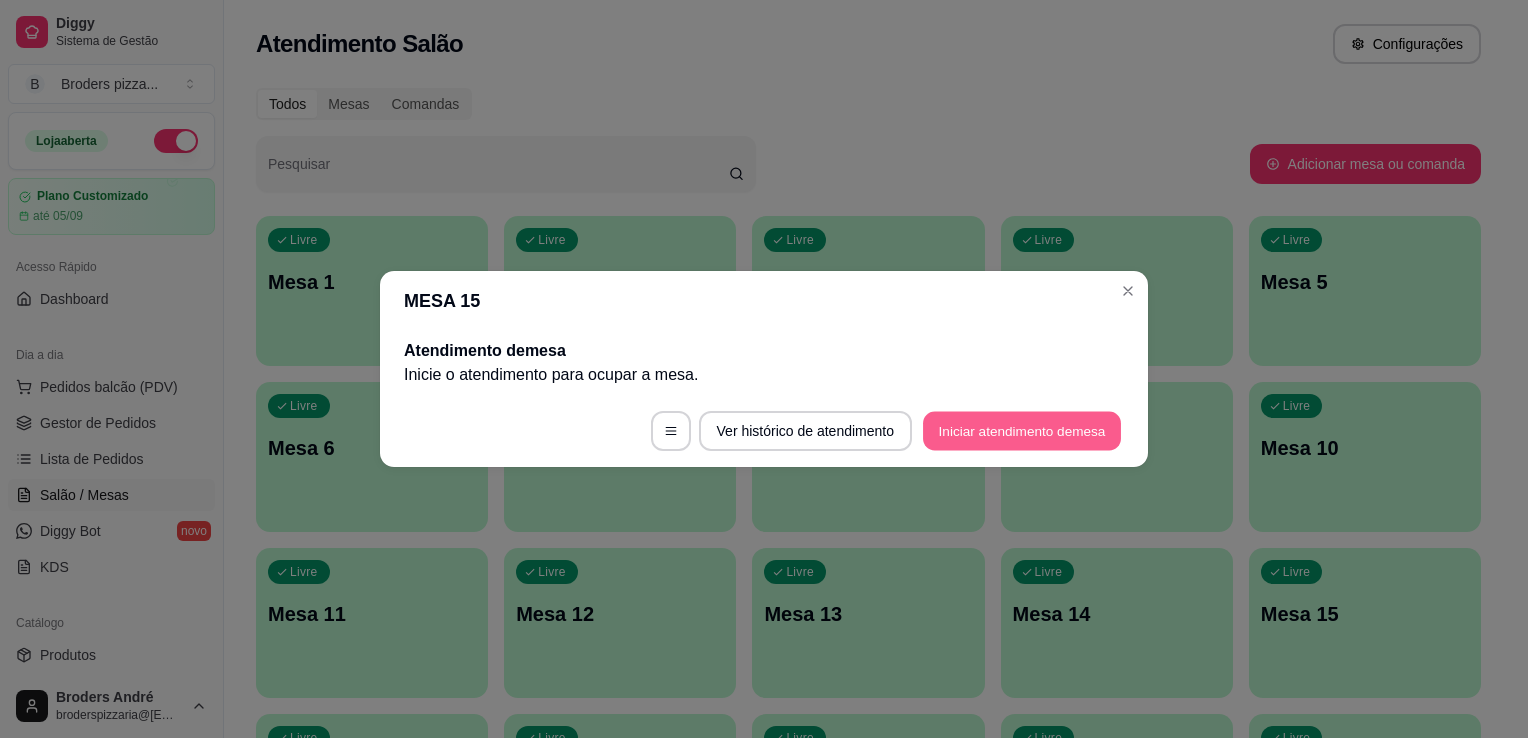 click on "Iniciar atendimento de  mesa" at bounding box center (1022, 431) 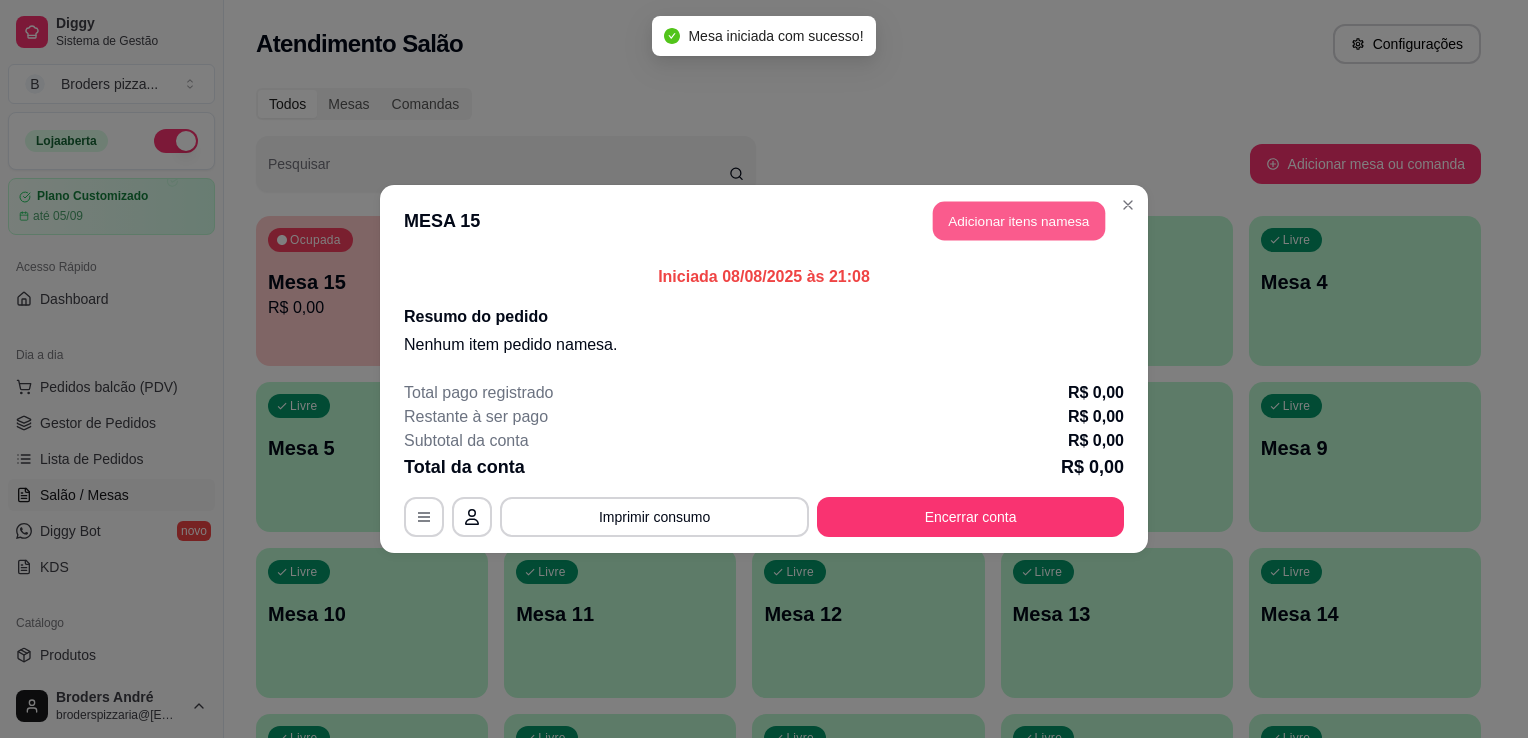 click on "Adicionar itens na  mesa" at bounding box center (1019, 221) 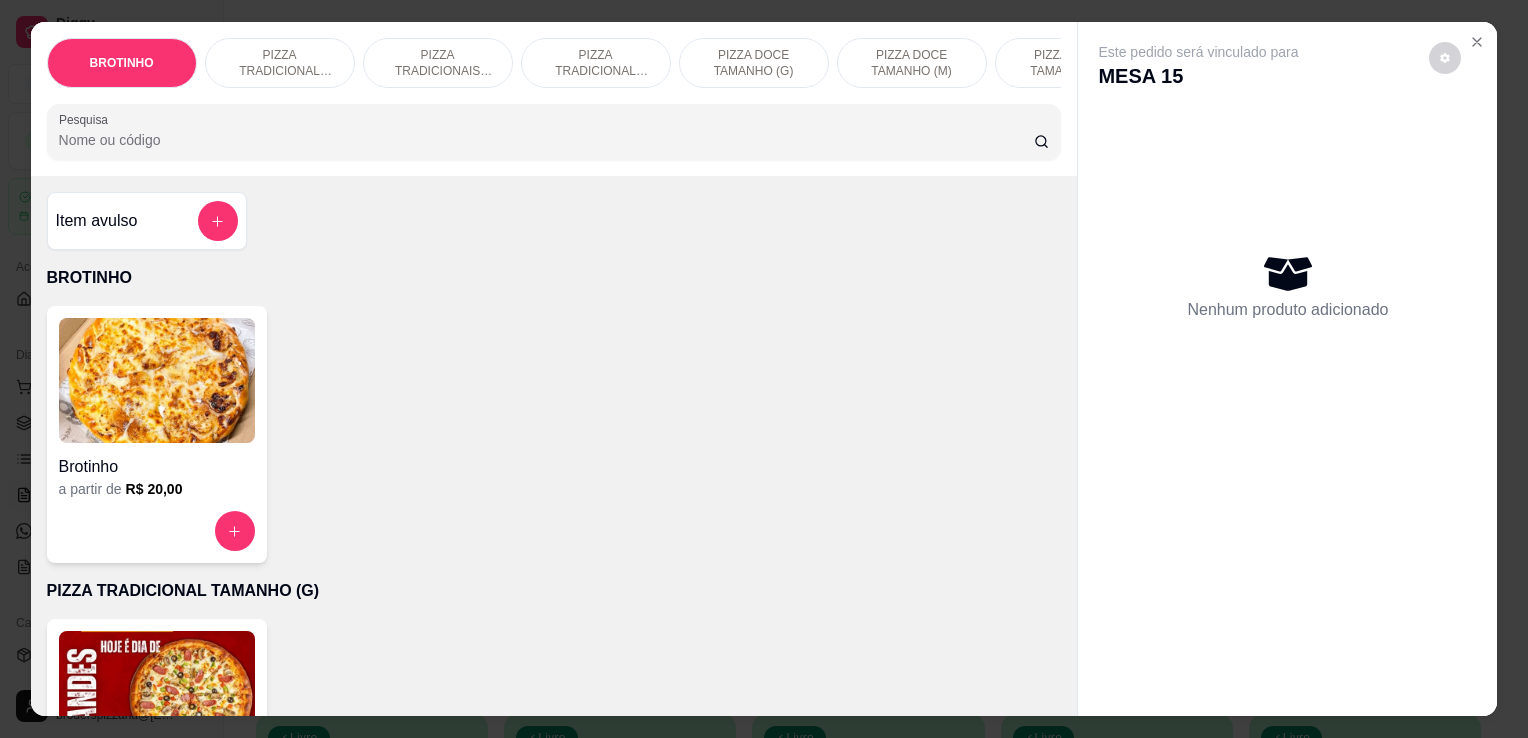 click on "Item avulso BROTINHO Brotinho a partir de     R$ 20,00 PIZZA TRADICIONAL TAMANHO (G) Grande a partir de     R$ 40,00 PIZZA TRADICIONAIS TAMANHO (M) MEDIA a partir de     R$ 36,00 PIZZA TRADICIONAL TAMANHO (P) PEQUENA a partir de     R$ 28,00 PIZZA DOCE TAMANHO (G) Grande a partir de     R$ 45,00 PIZZA DOCE TAMANHO (M) MEDIA a partir de     R$ 36,00 PIZZA DOCE TAMANHO (P) PEQUENA a partir de     R$ 28,00 BEBIDAS COCA LATA   R$ 6,50 0 COCA 2 LITROS   R$ 14,00 0 COCA ZERO 2LITRO   R$ 15,00 0 COCA LATA ZERO   R$ 6,50 0 CAJUINA 2 LITRO   R$ 14,00 0 CAJUINA 1 LITRO   R$ 9,00 0 COCA 1 LITRO   R$ 9,00 0 COCA ZERO 1 LITRO   R$ 10,00 0 Sucos   R$ 0,00 0 Jarra de suco    R$ 12,00 0 cajuina 600ml   R$ 7,00 0 MAIONESE TEMPERA  1 SACHÊ MAIONESE TEMPERA    R$ 1,50 0" at bounding box center (554, 446) 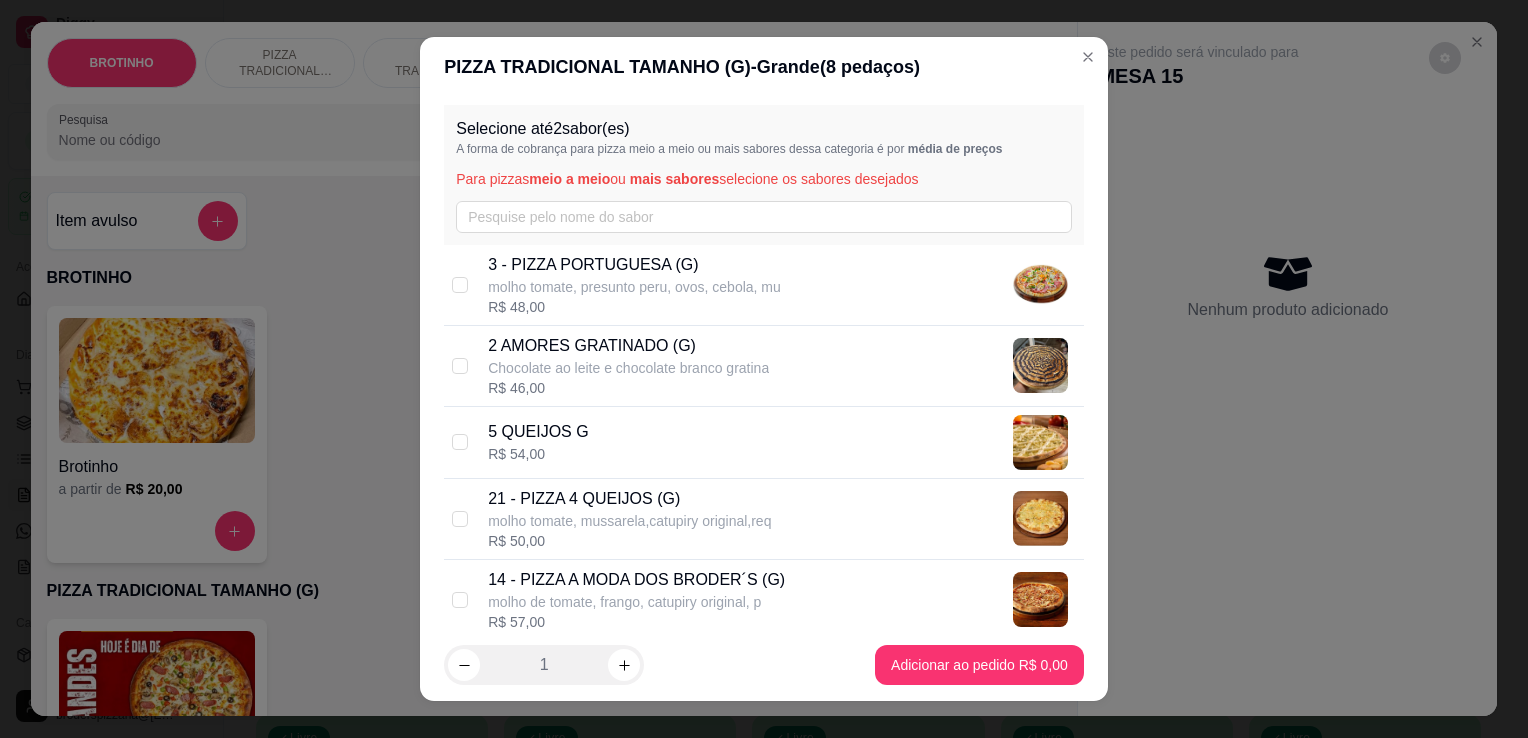 scroll, scrollTop: 78, scrollLeft: 0, axis: vertical 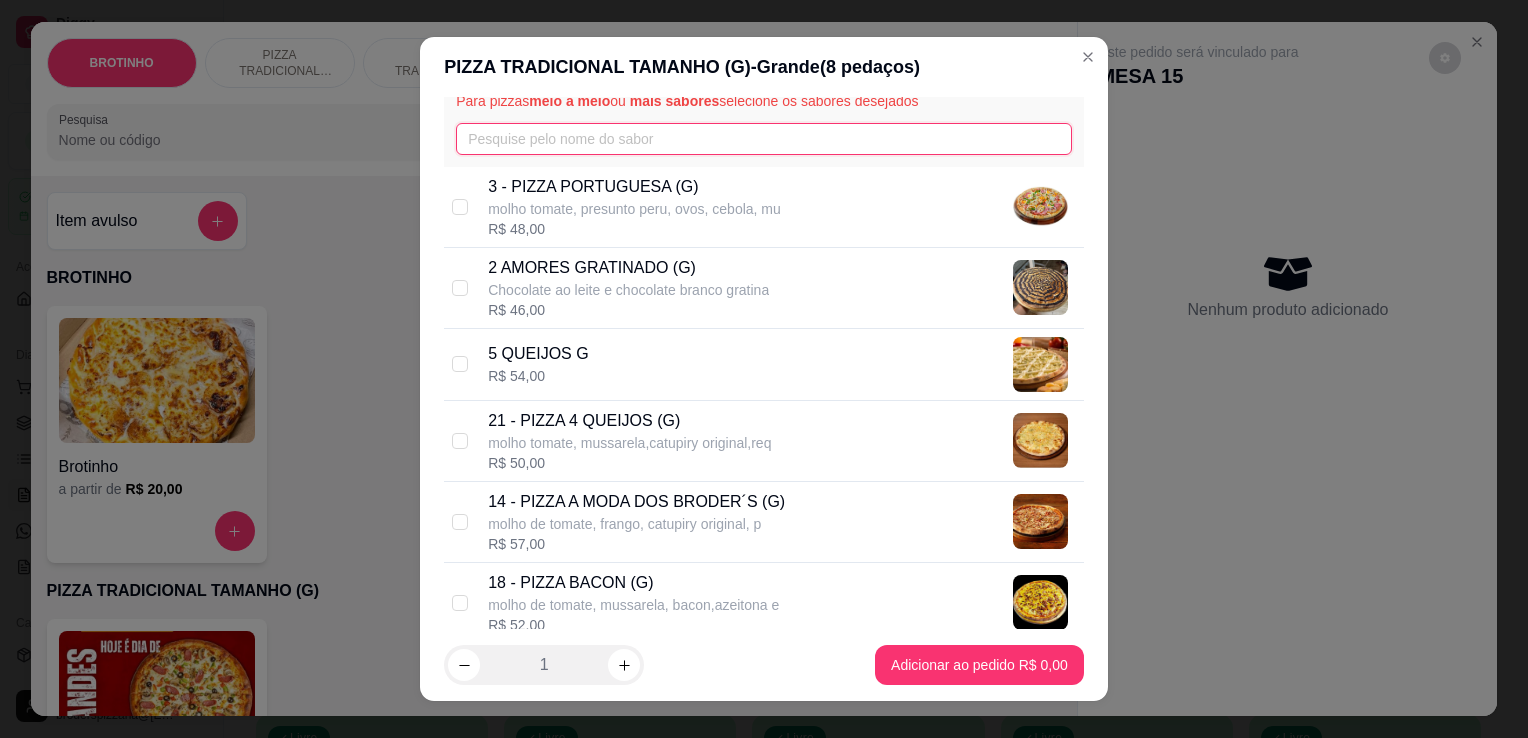 click at bounding box center (764, 139) 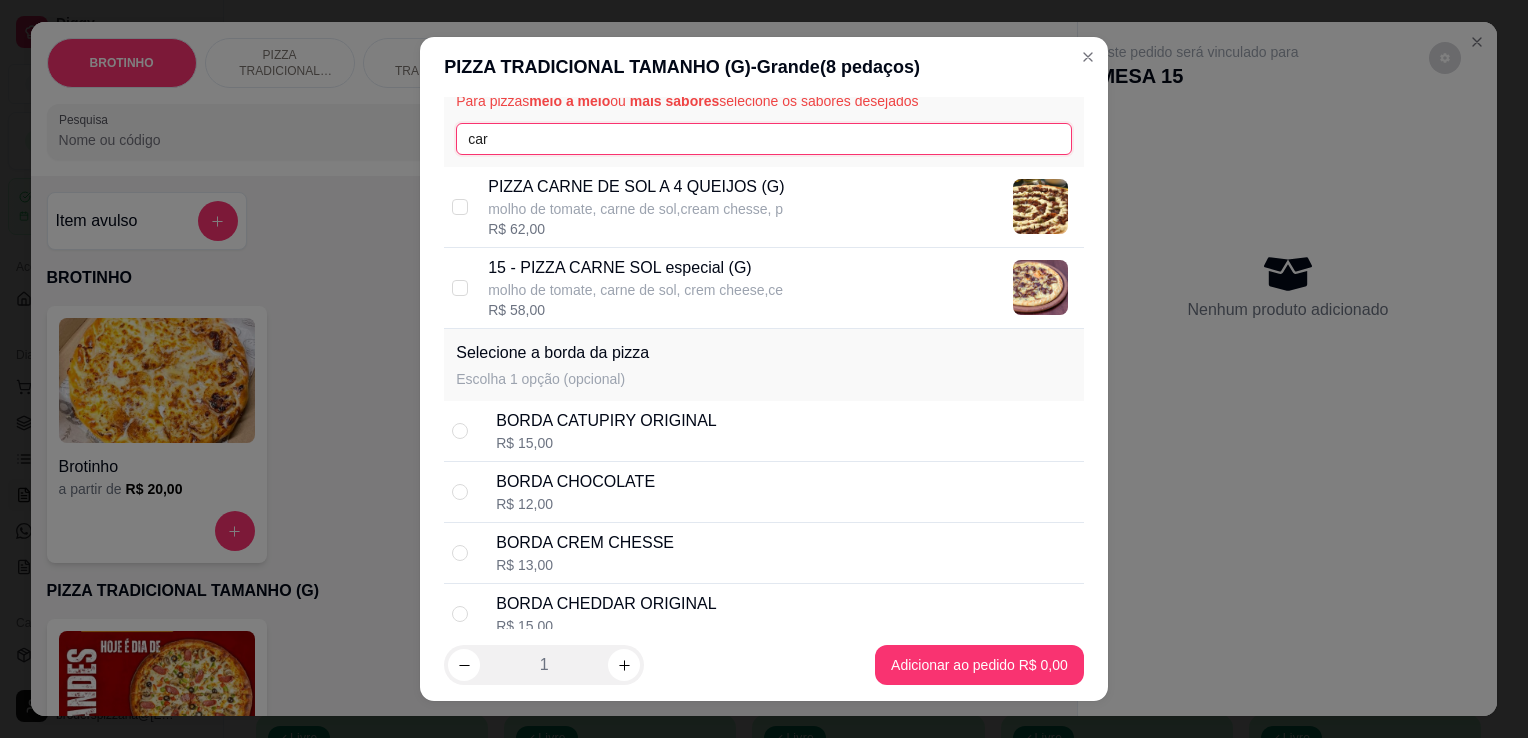 type on "car" 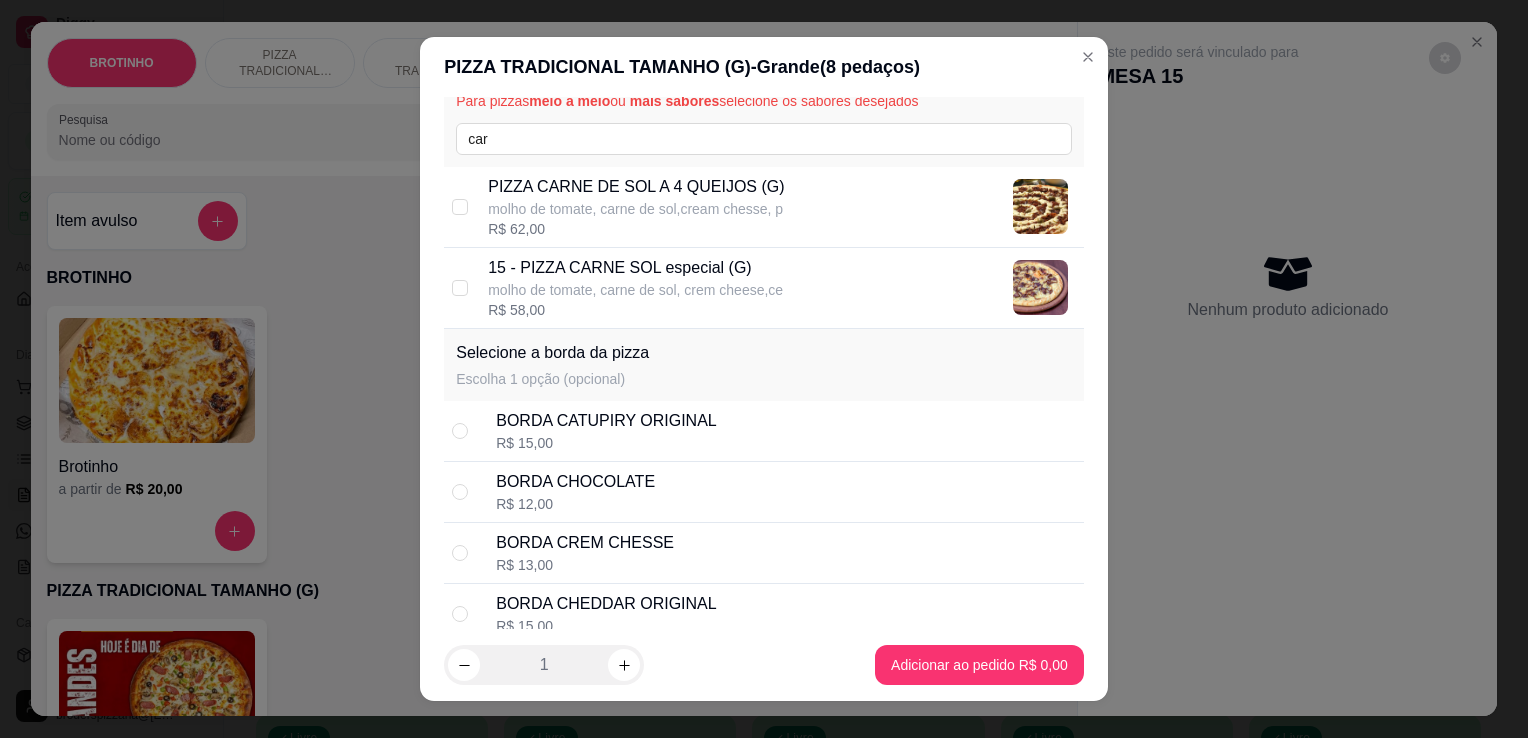 click on "molho de tomate, carne de sol, crem cheese,ce" at bounding box center [635, 290] 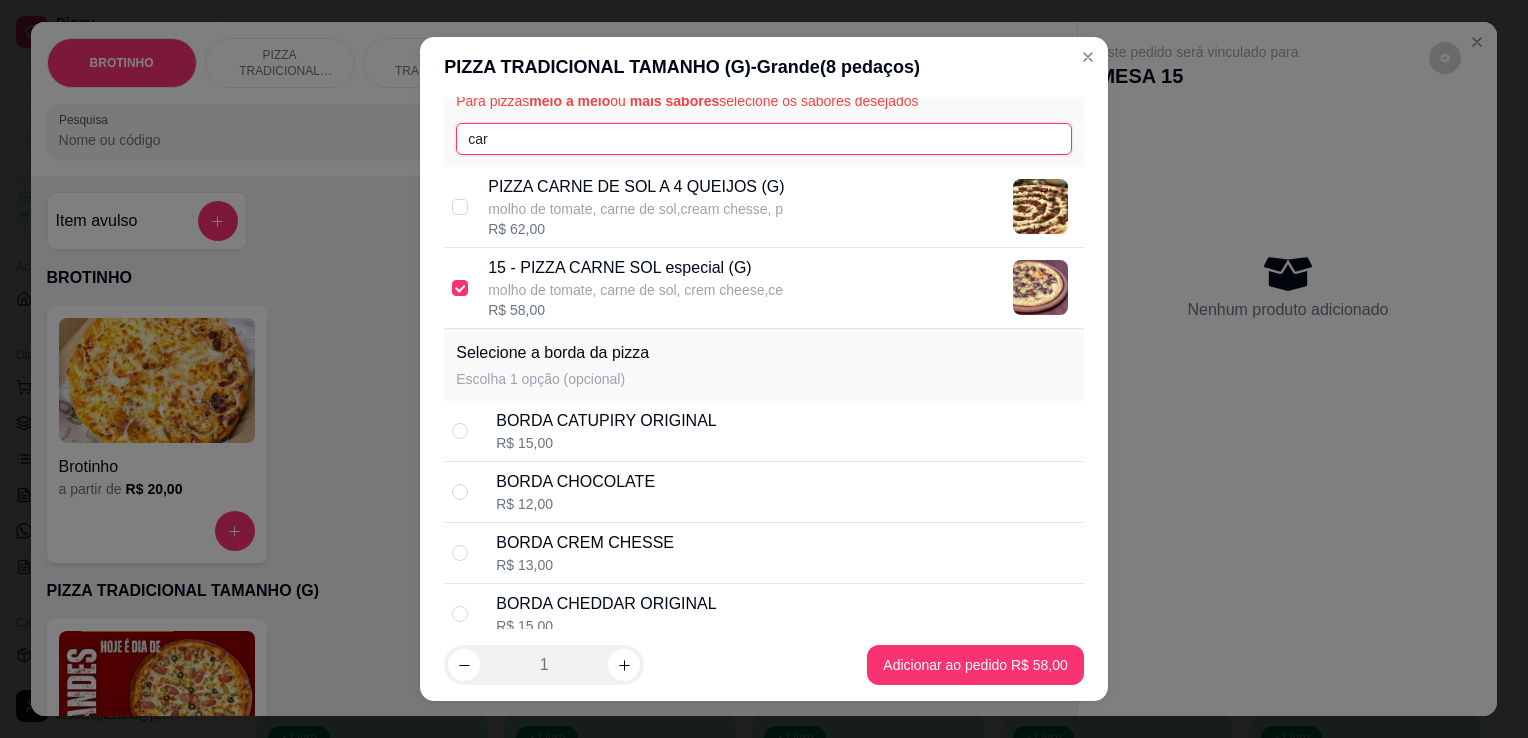 click on "car" at bounding box center [764, 139] 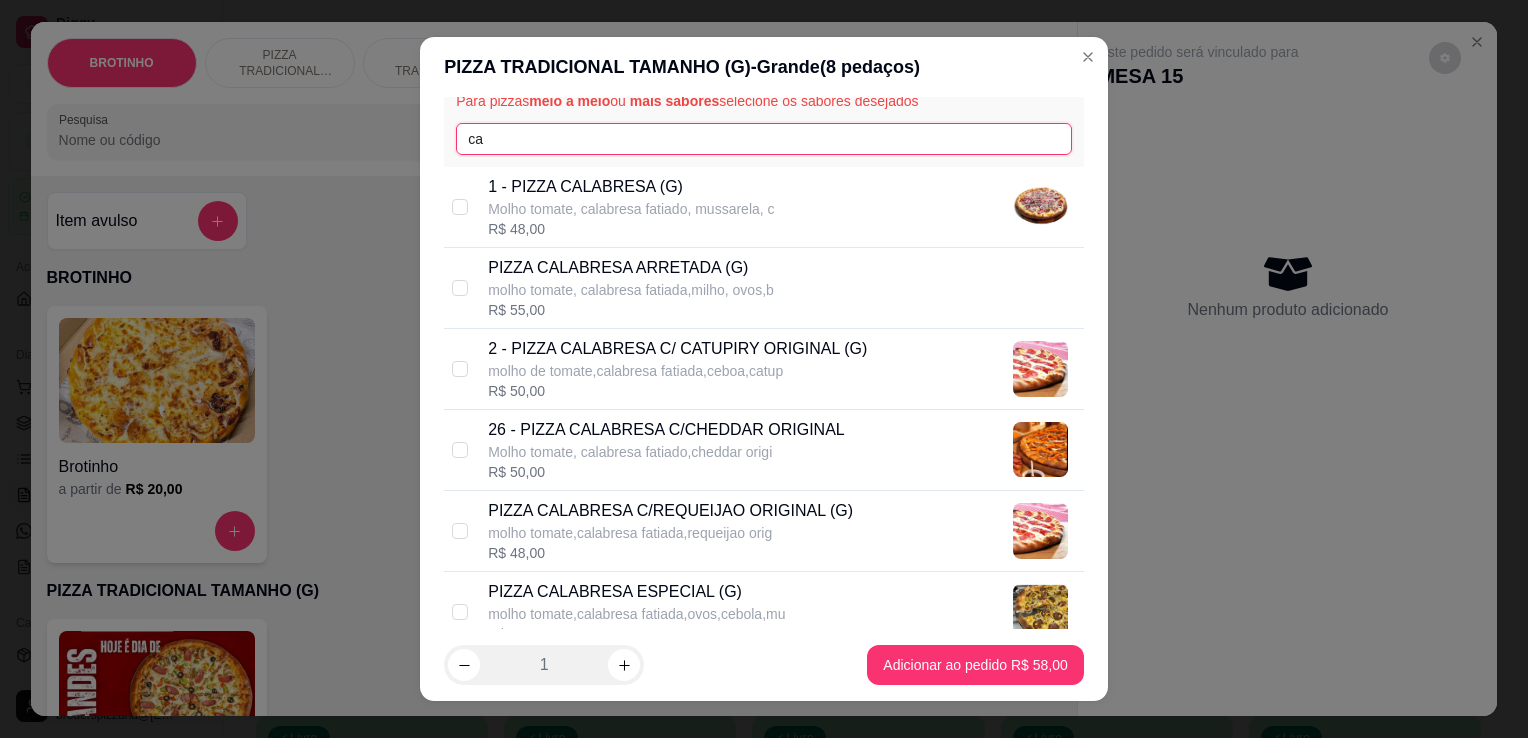 type on "c" 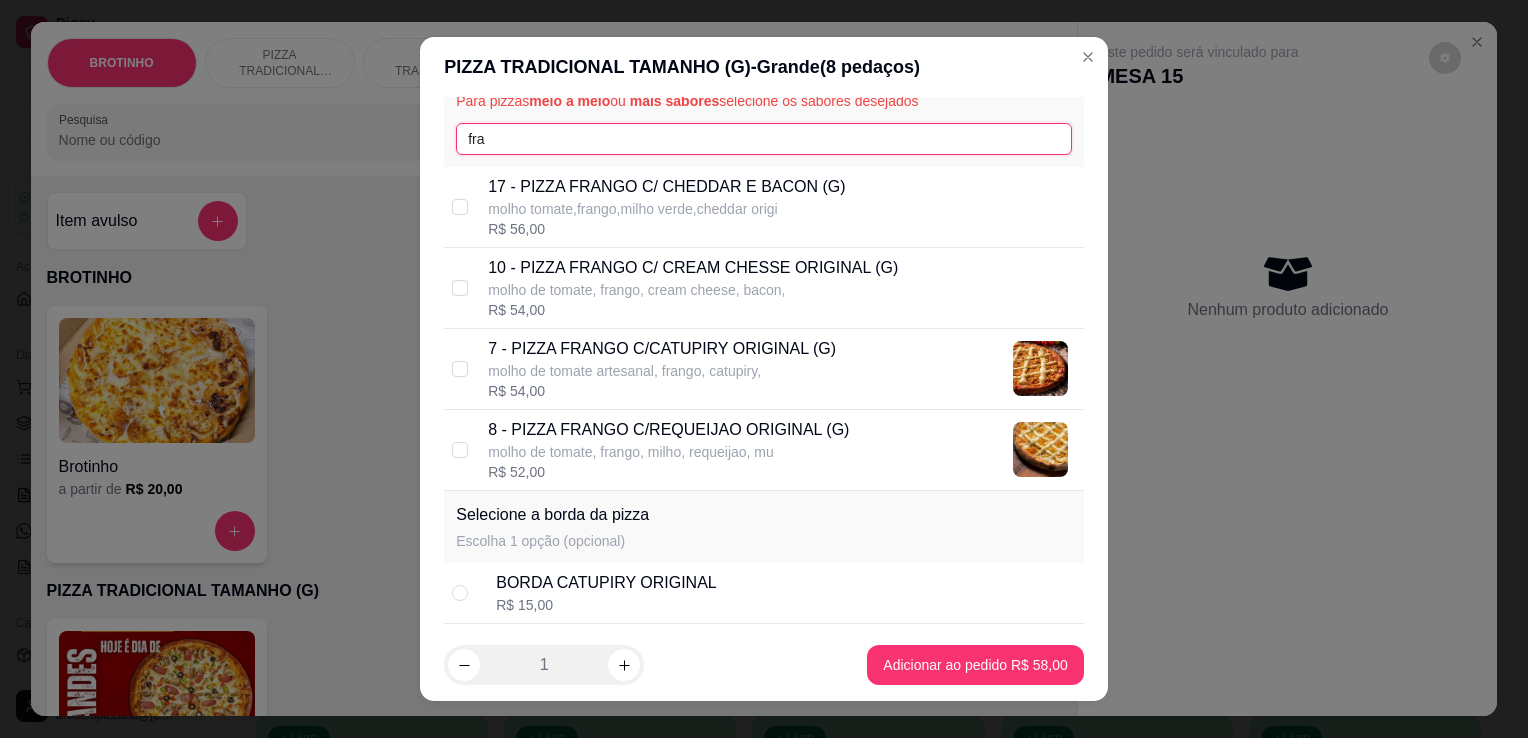 type on "fra" 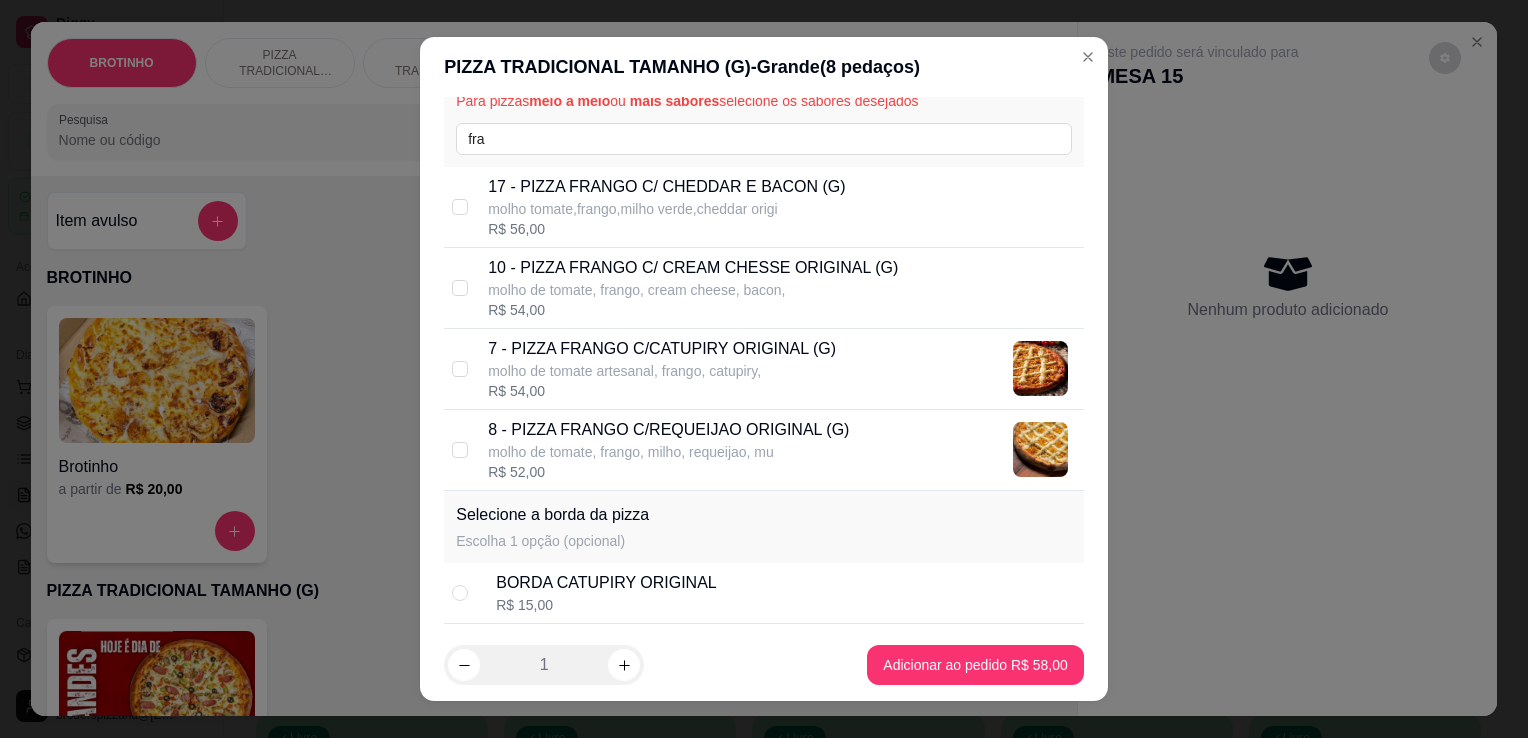 click on "molho tomate,frango,milho verde,cheddar origi" at bounding box center [666, 209] 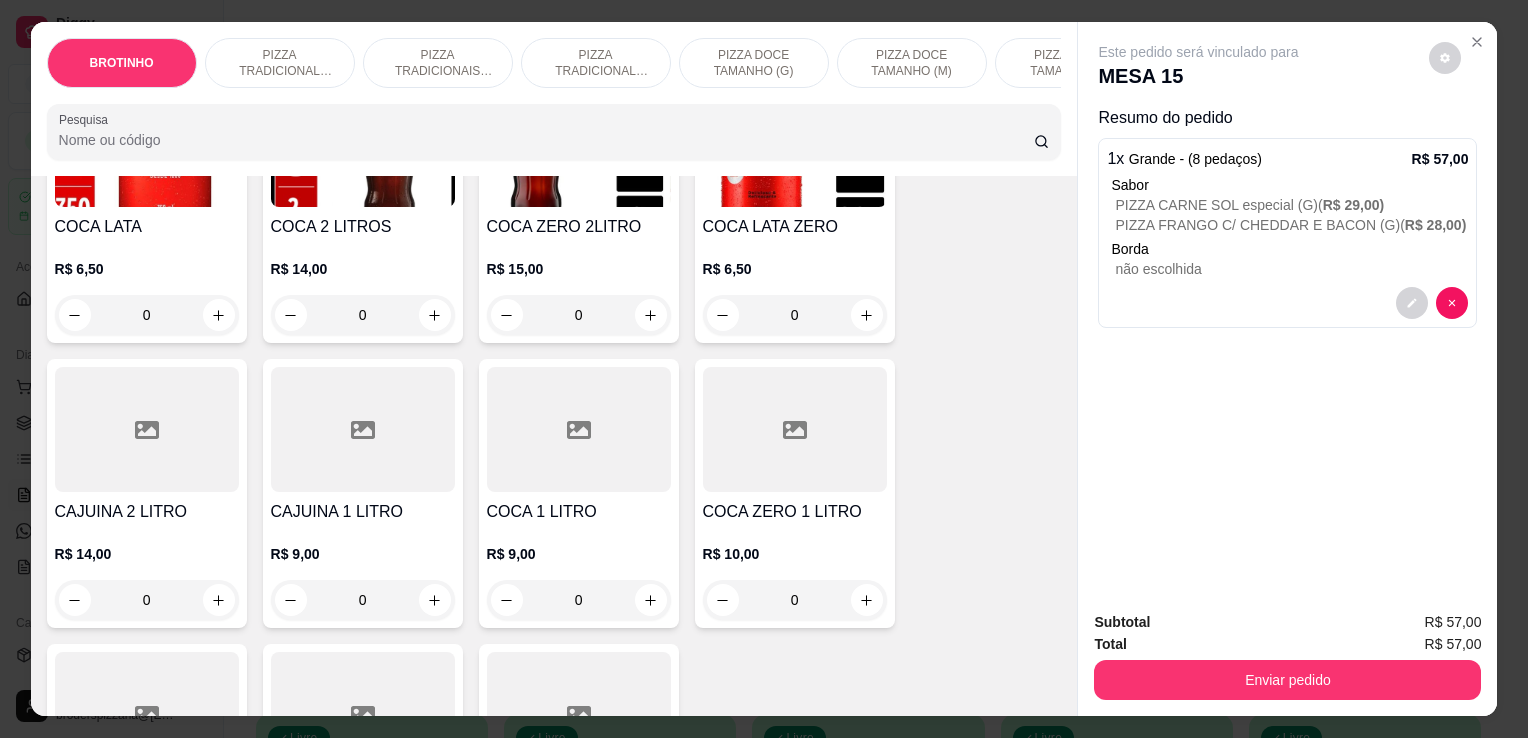 scroll, scrollTop: 2404, scrollLeft: 0, axis: vertical 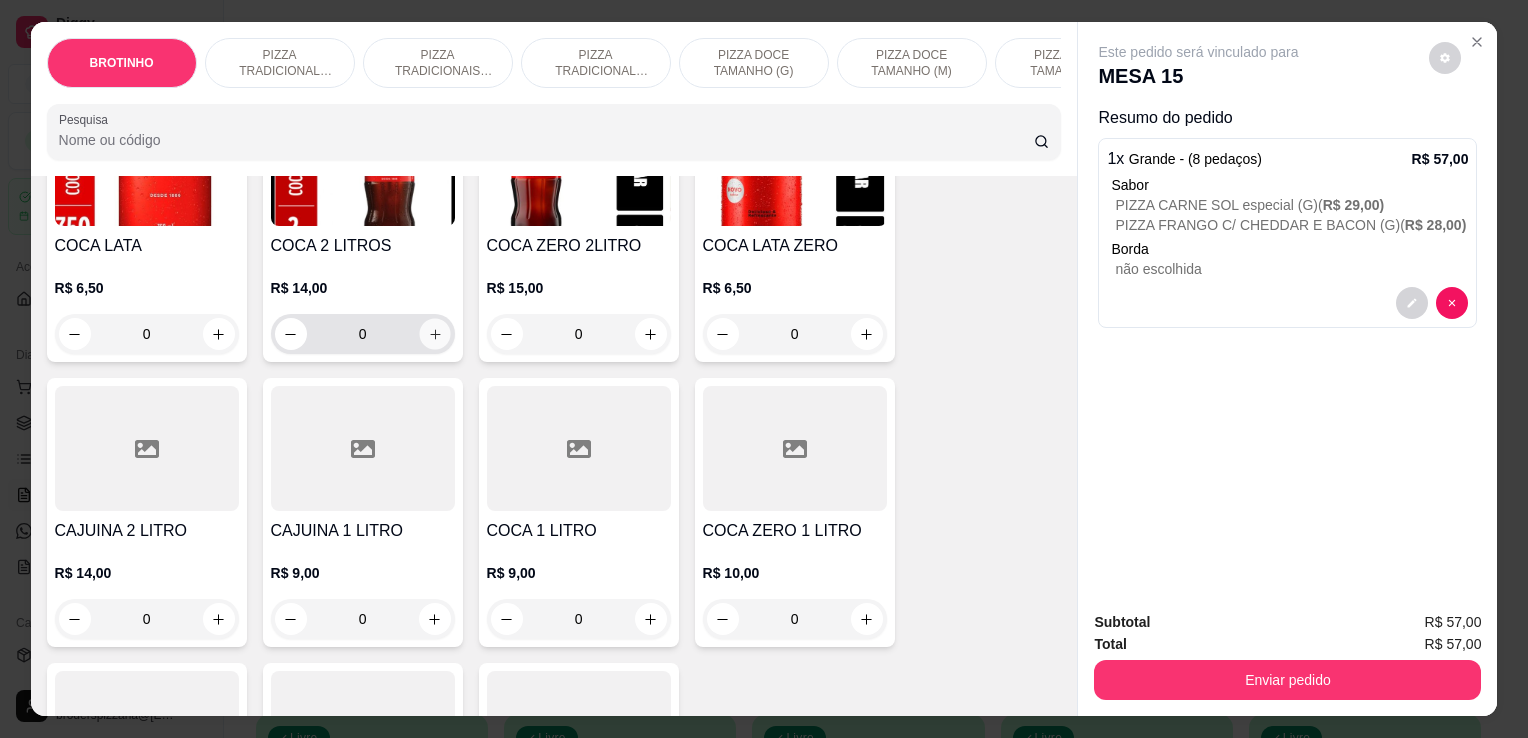 click 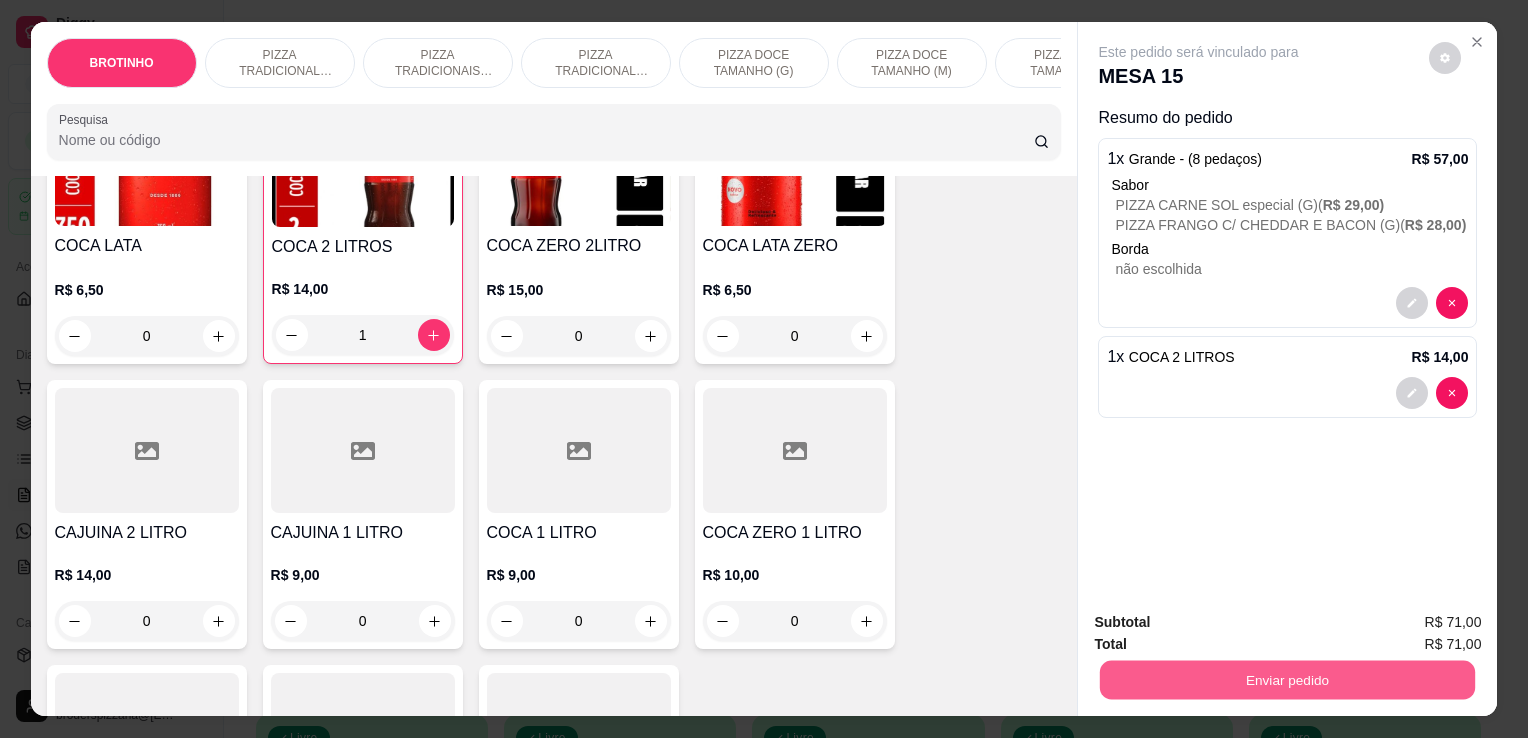 click on "Enviar pedido" at bounding box center [1287, 679] 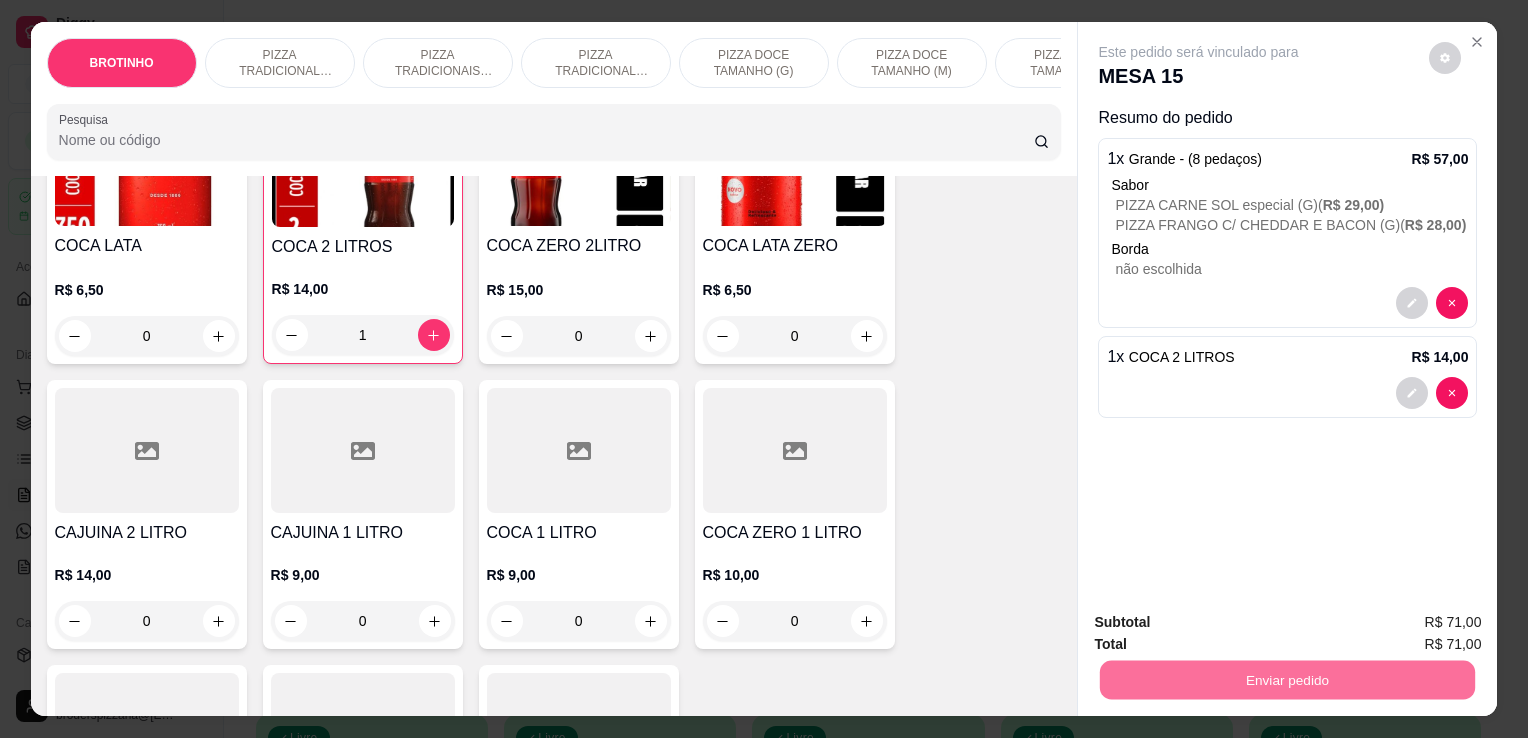 click on "Não registrar e enviar pedido" at bounding box center (1222, 623) 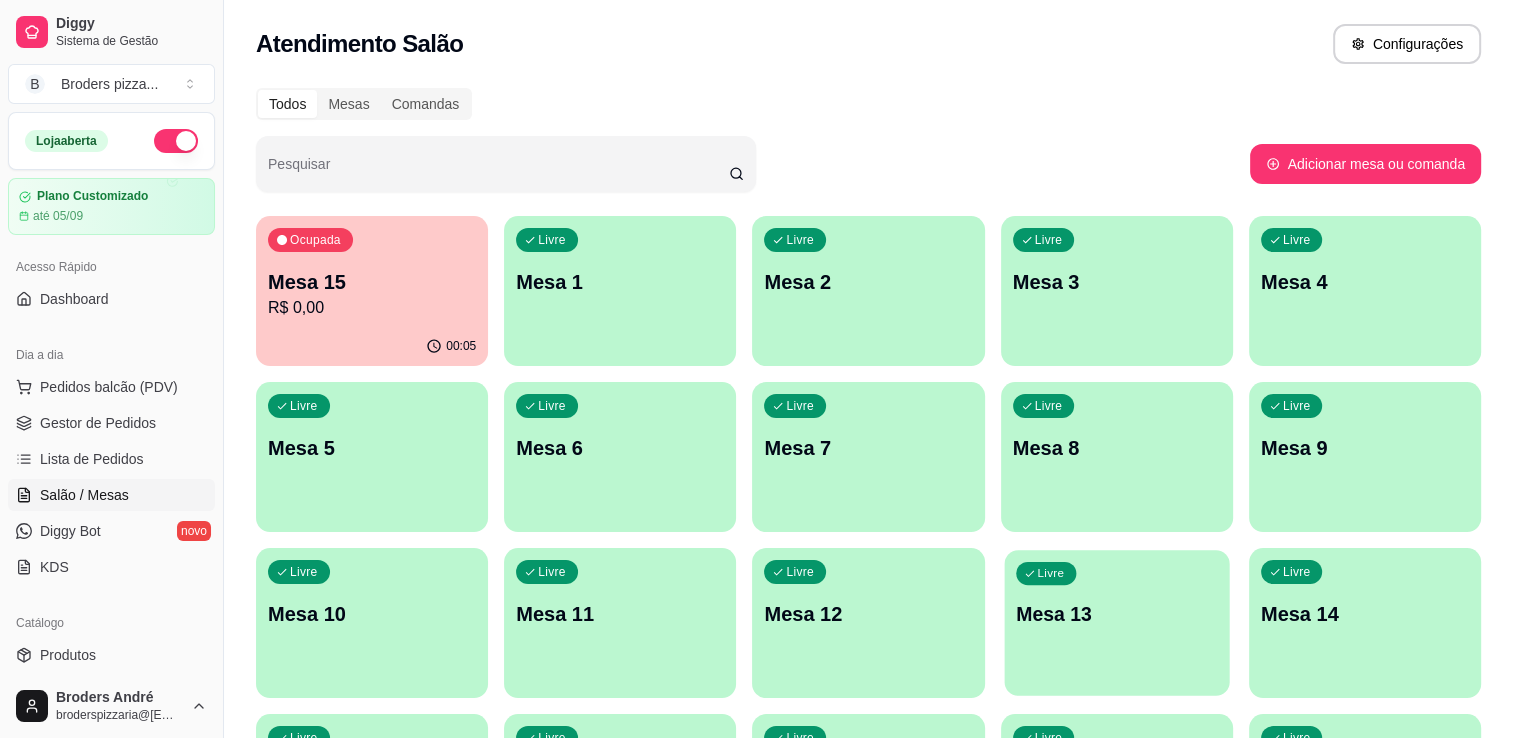 click on "Mesa 13" at bounding box center (1117, 614) 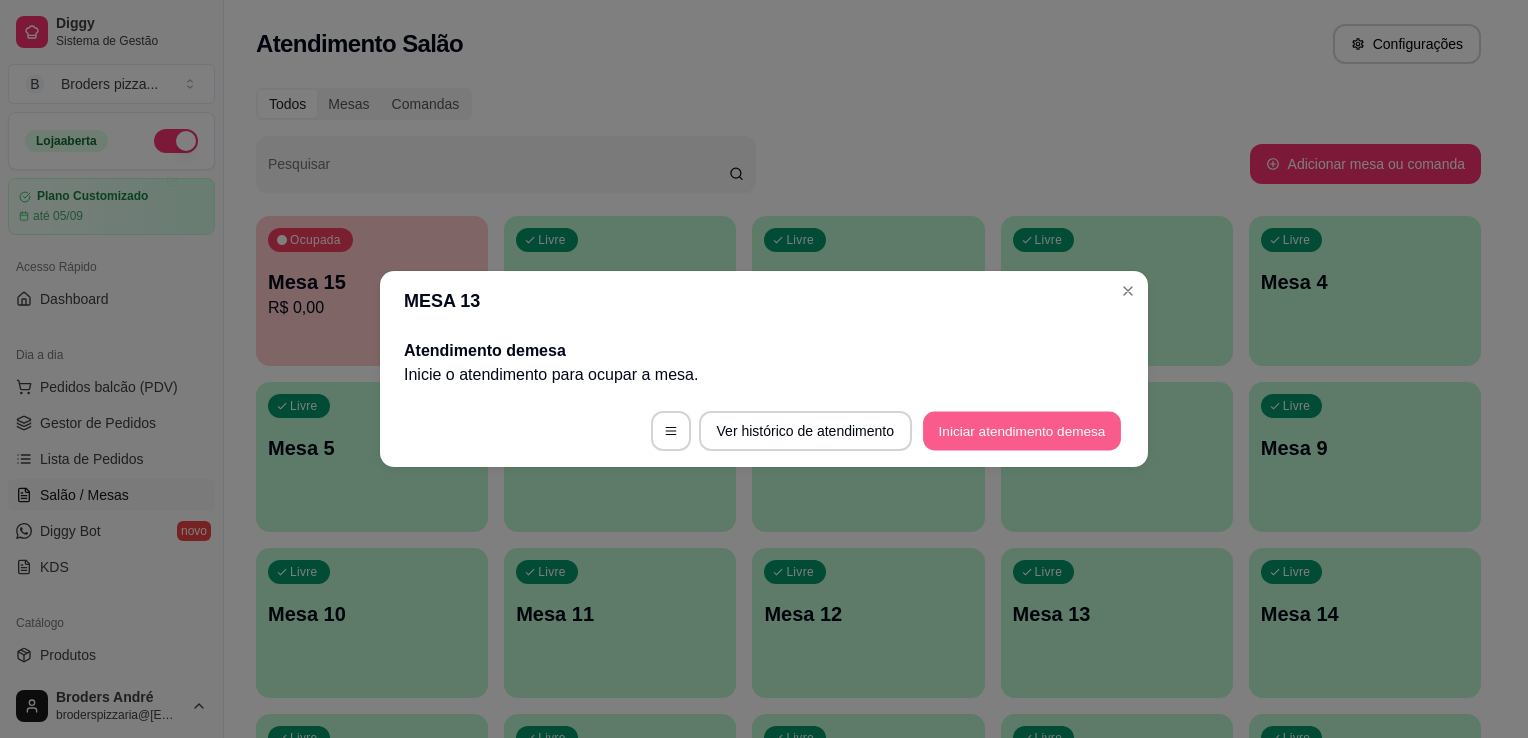 click on "Iniciar atendimento de  mesa" at bounding box center [1022, 431] 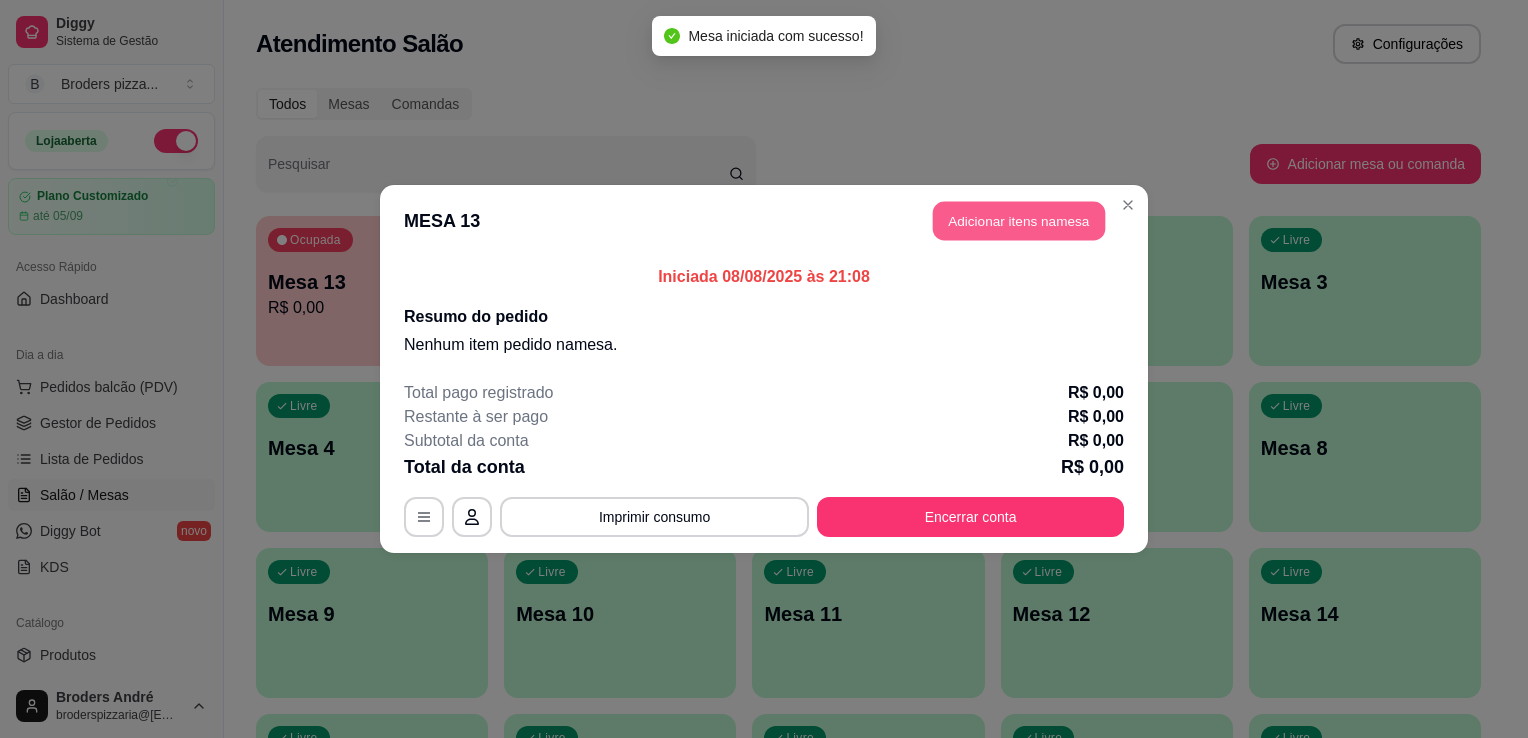 click on "Adicionar itens na  mesa" at bounding box center [1019, 221] 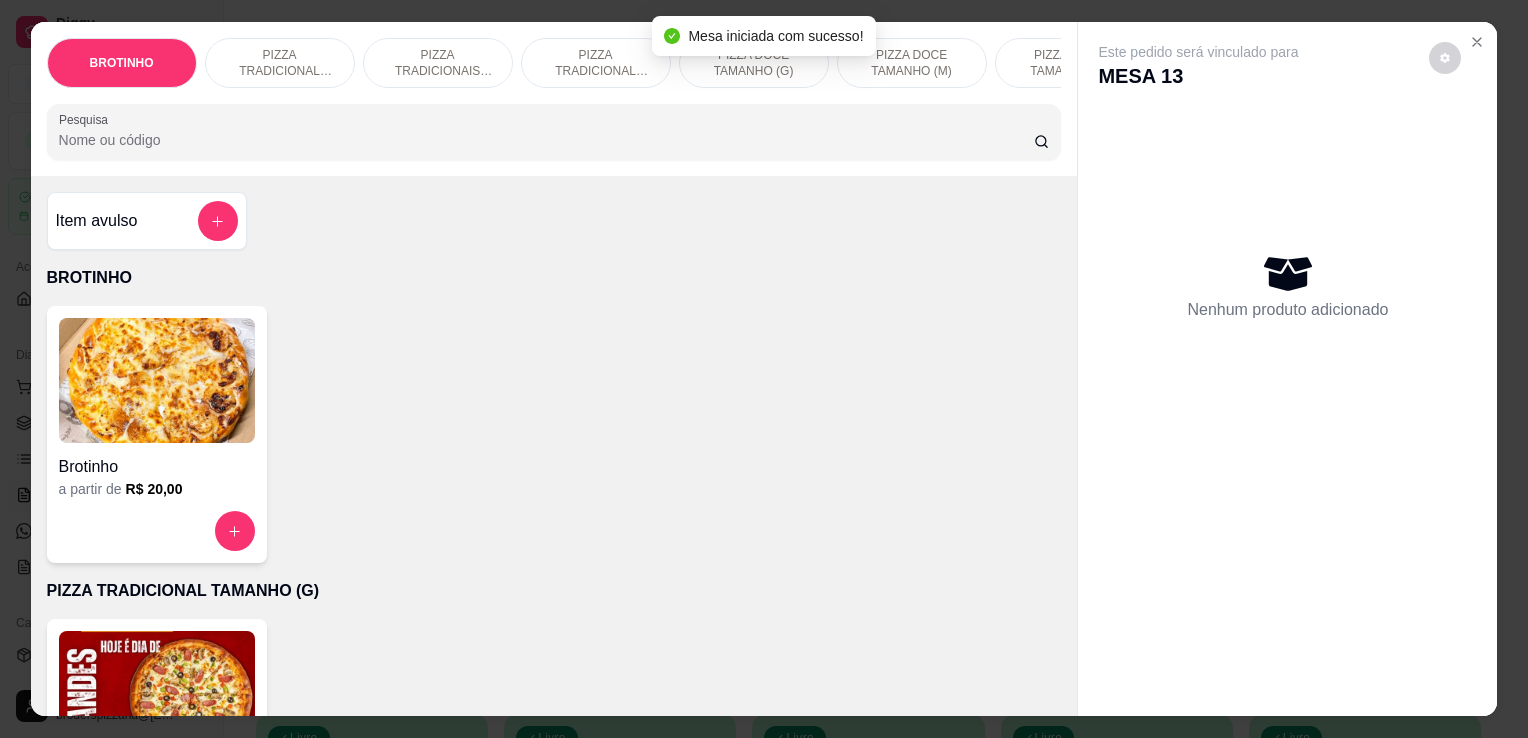click at bounding box center [157, 693] 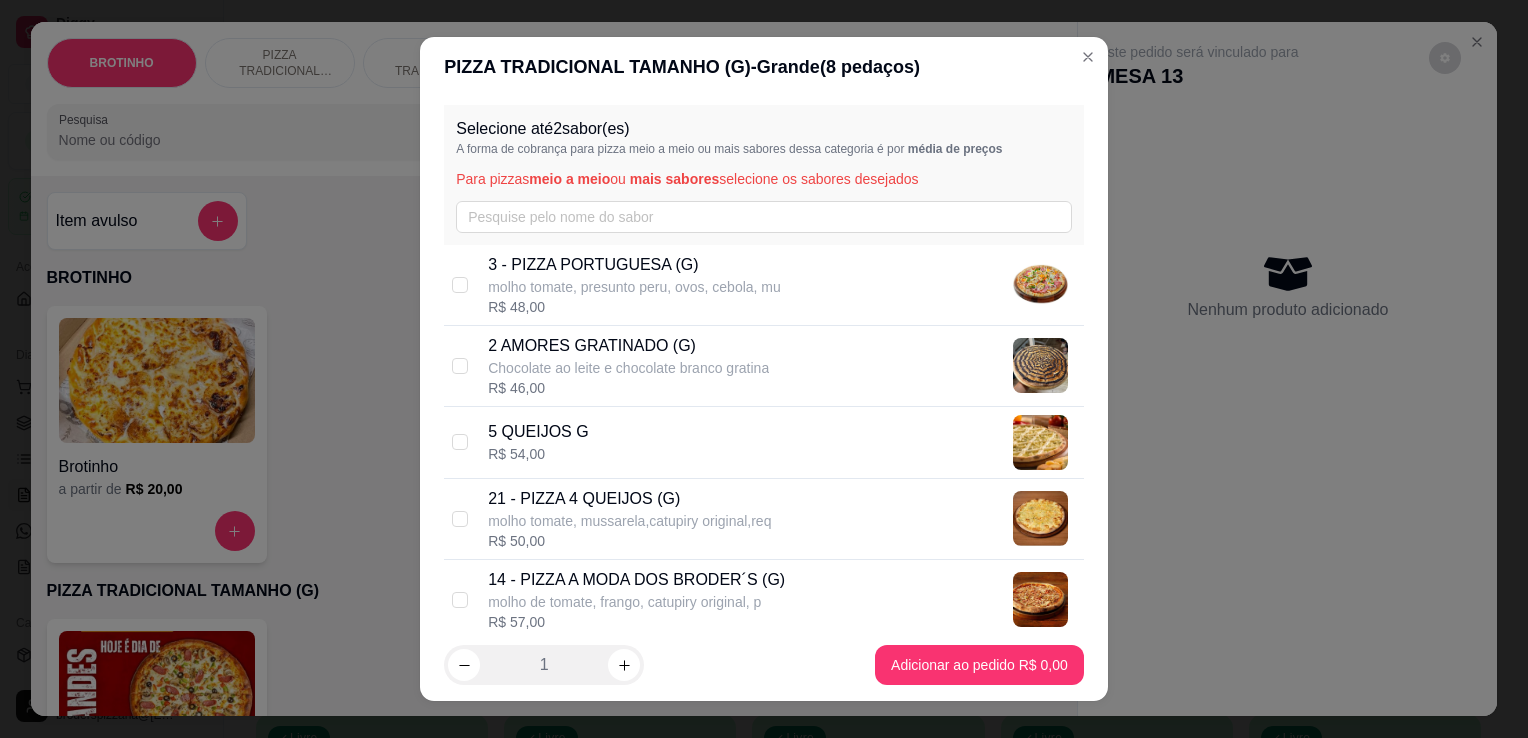 click on "3 -  PIZZA PORTUGUESA (G)" at bounding box center [634, 265] 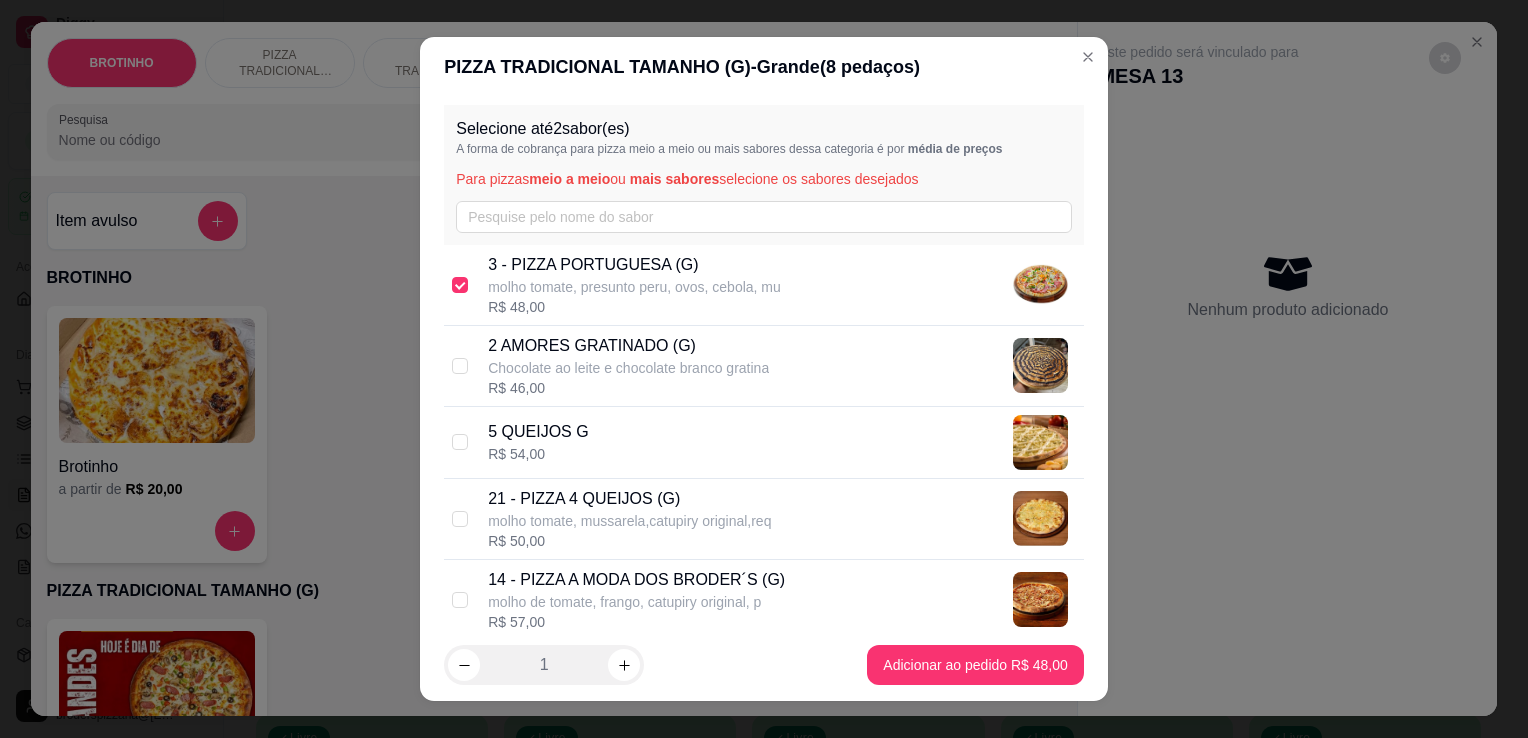 click on "molho de tomate, frango, catupiry original, p" at bounding box center (636, 602) 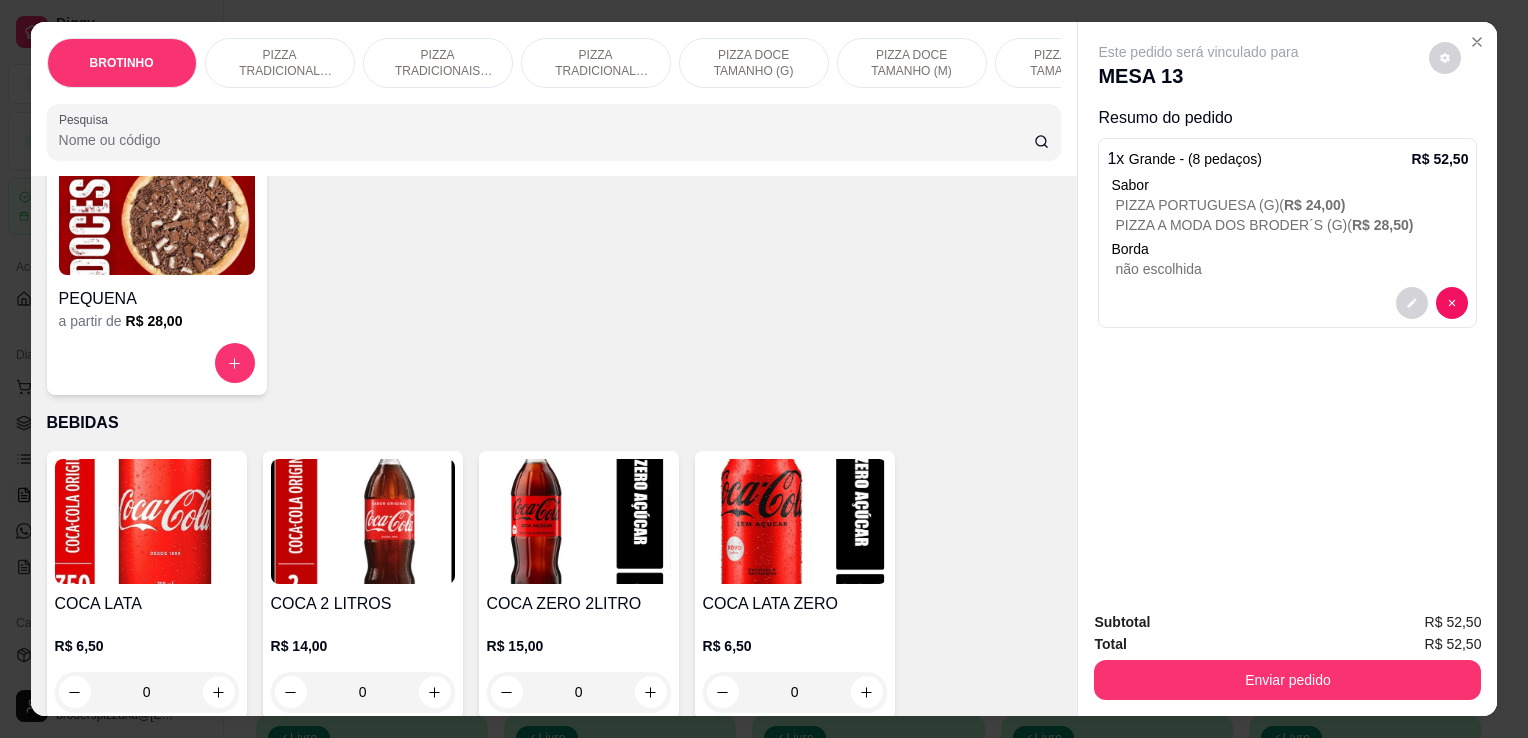scroll, scrollTop: 2076, scrollLeft: 0, axis: vertical 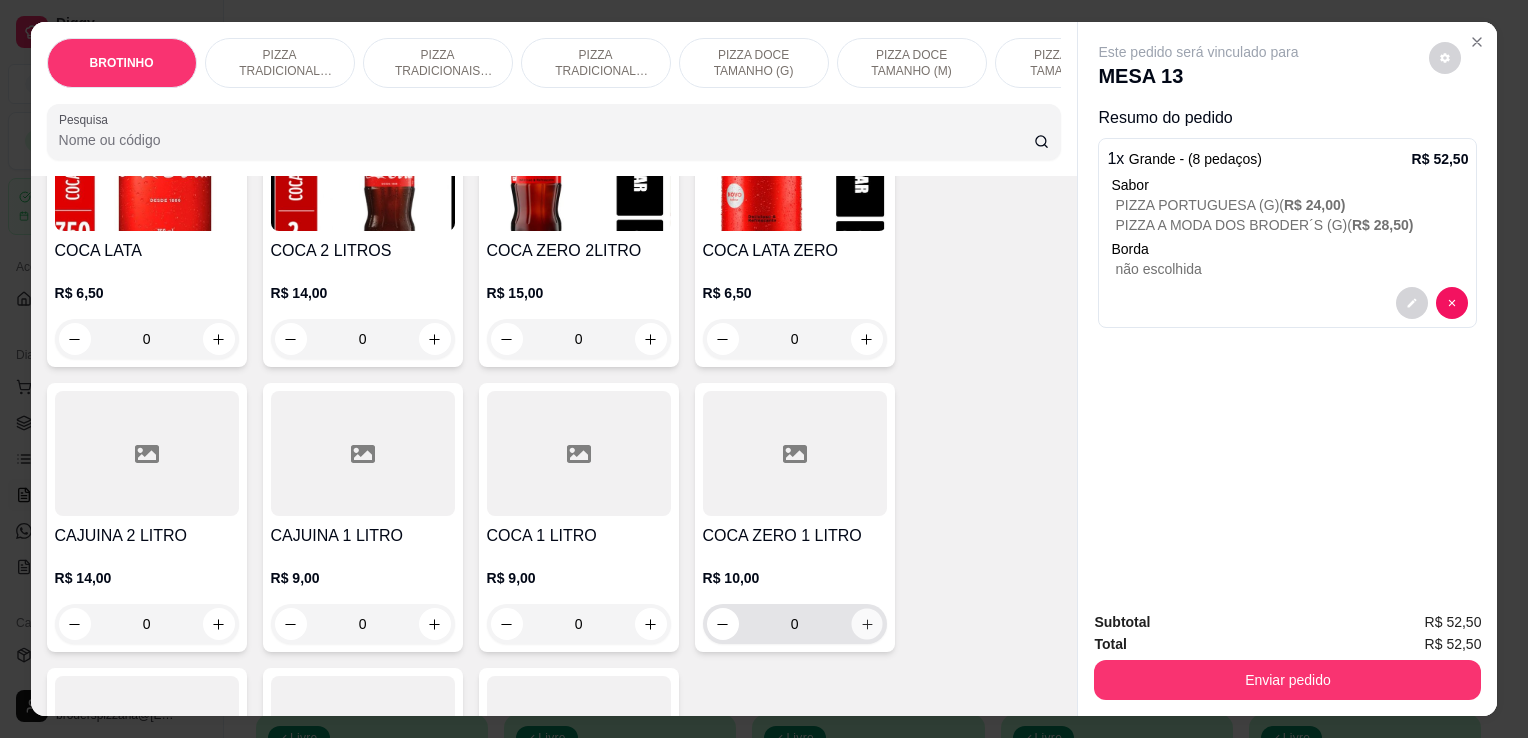 click 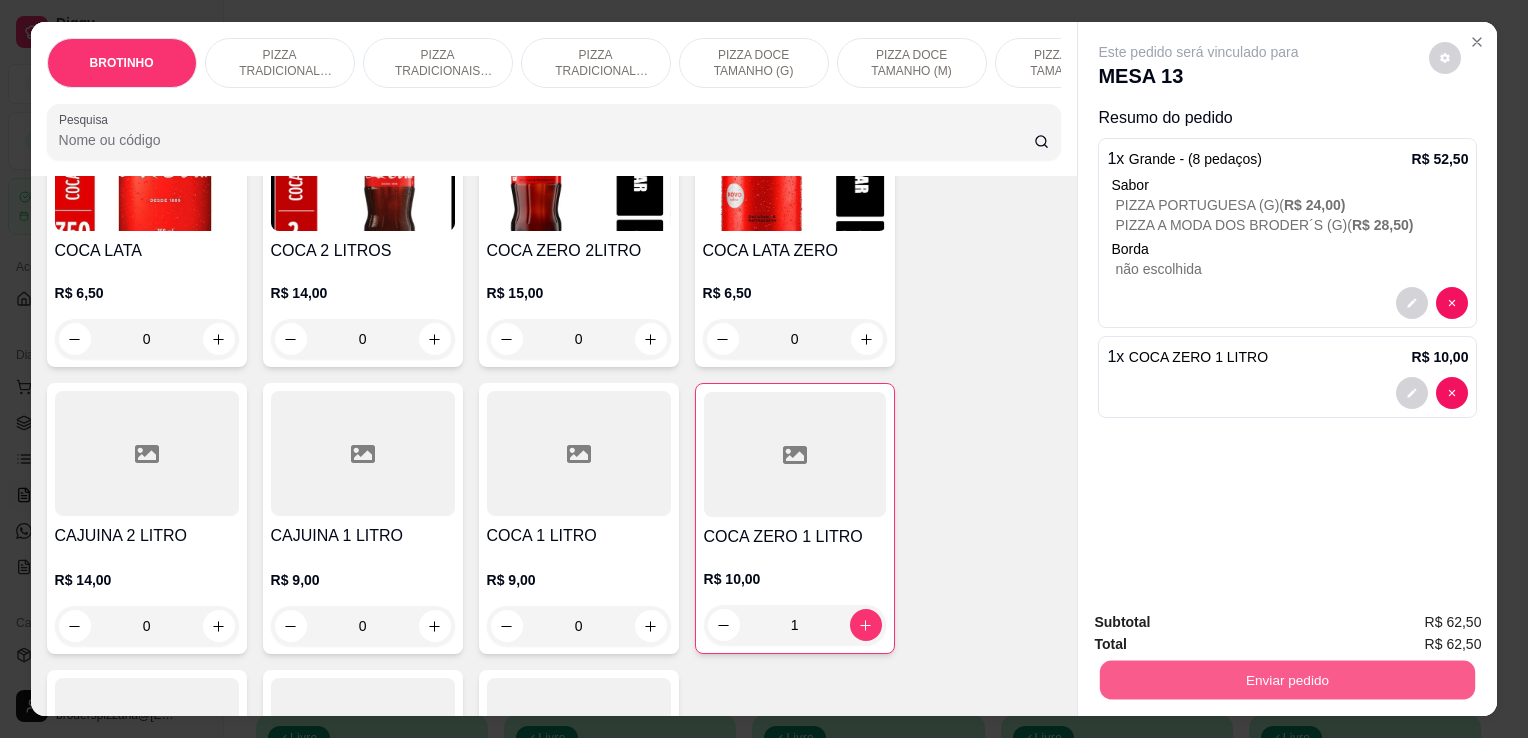 click on "Enviar pedido" at bounding box center (1287, 679) 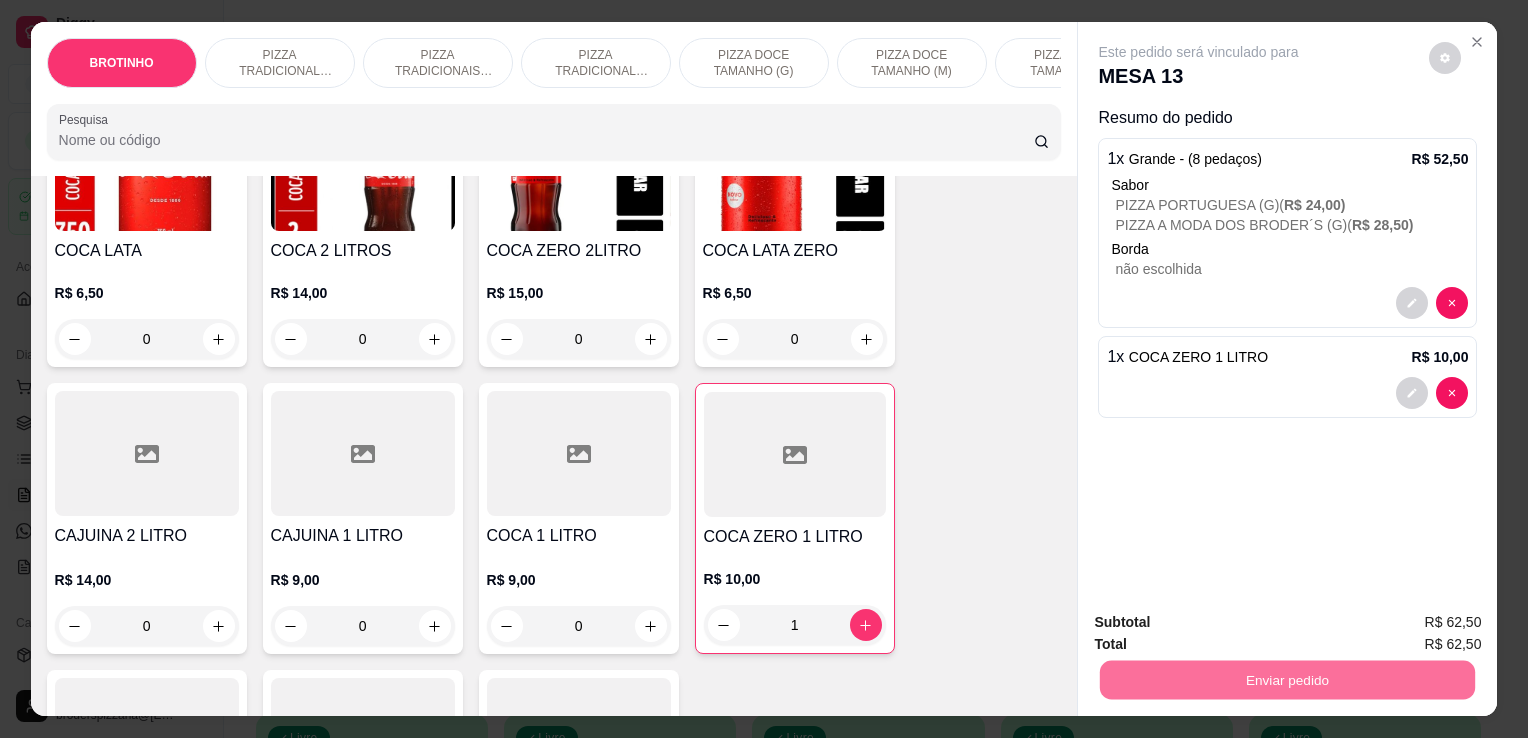 click on "Não registrar e enviar pedido" at bounding box center [1222, 623] 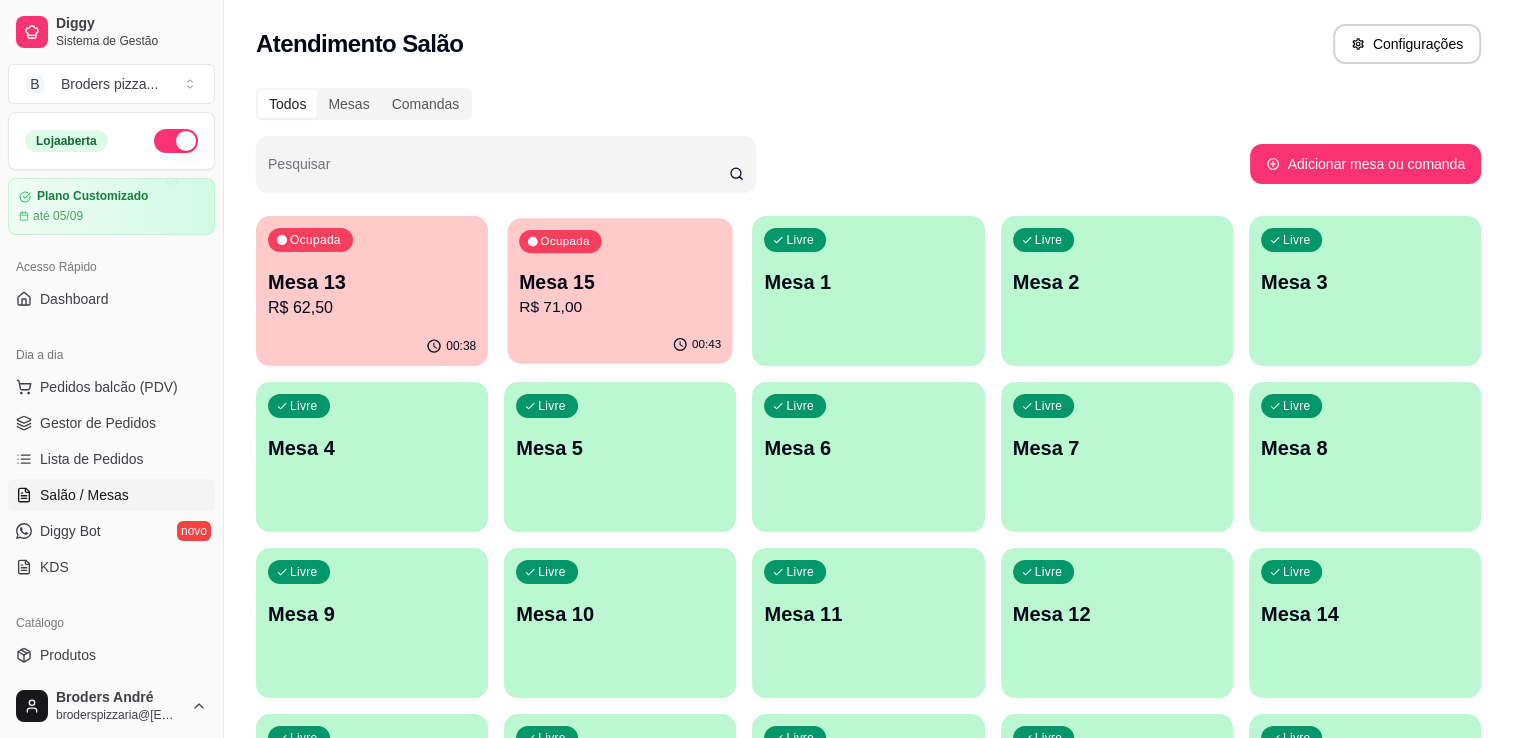 click on "Ocupada Mesa 15 R$ 71,00 00:43" at bounding box center [620, 291] 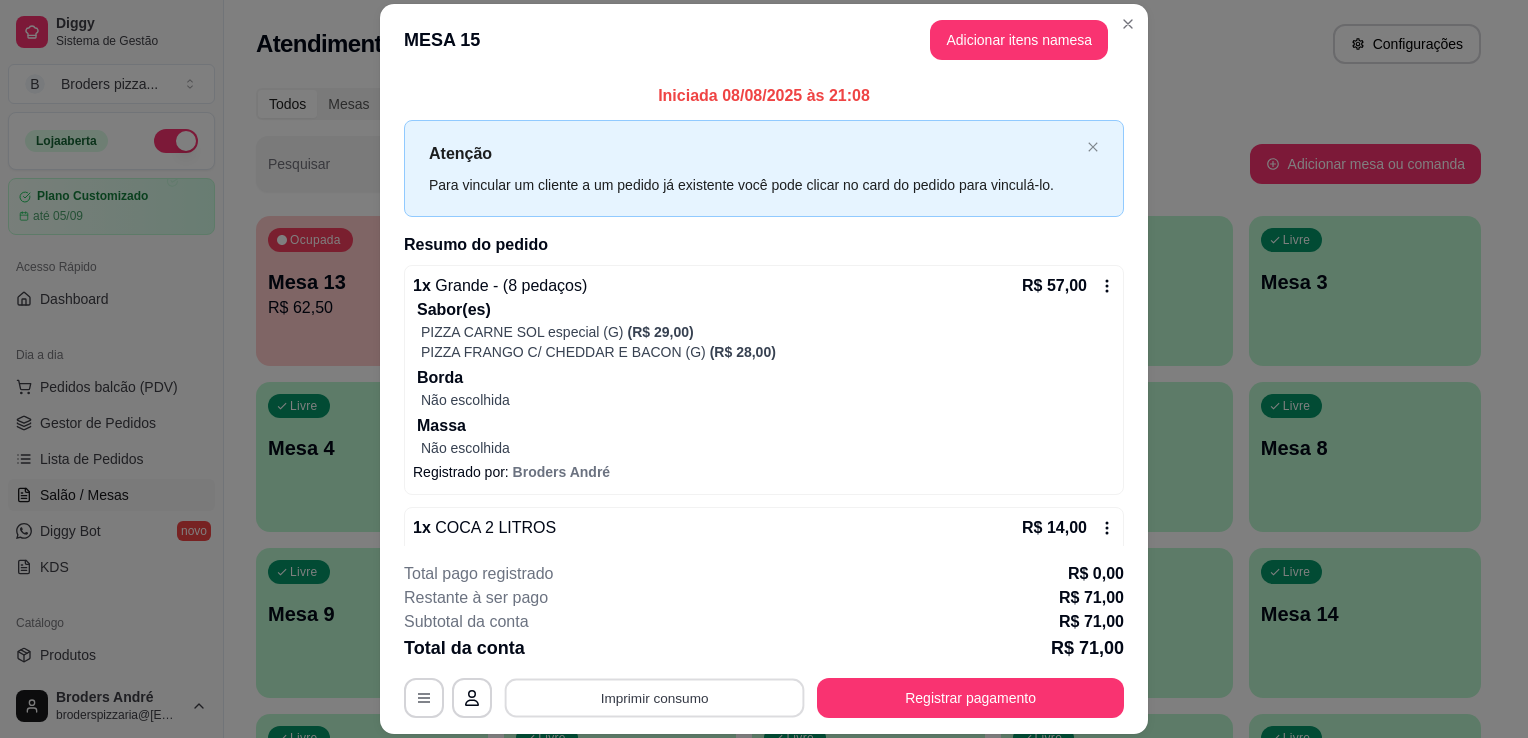 click on "Imprimir consumo" at bounding box center (655, 698) 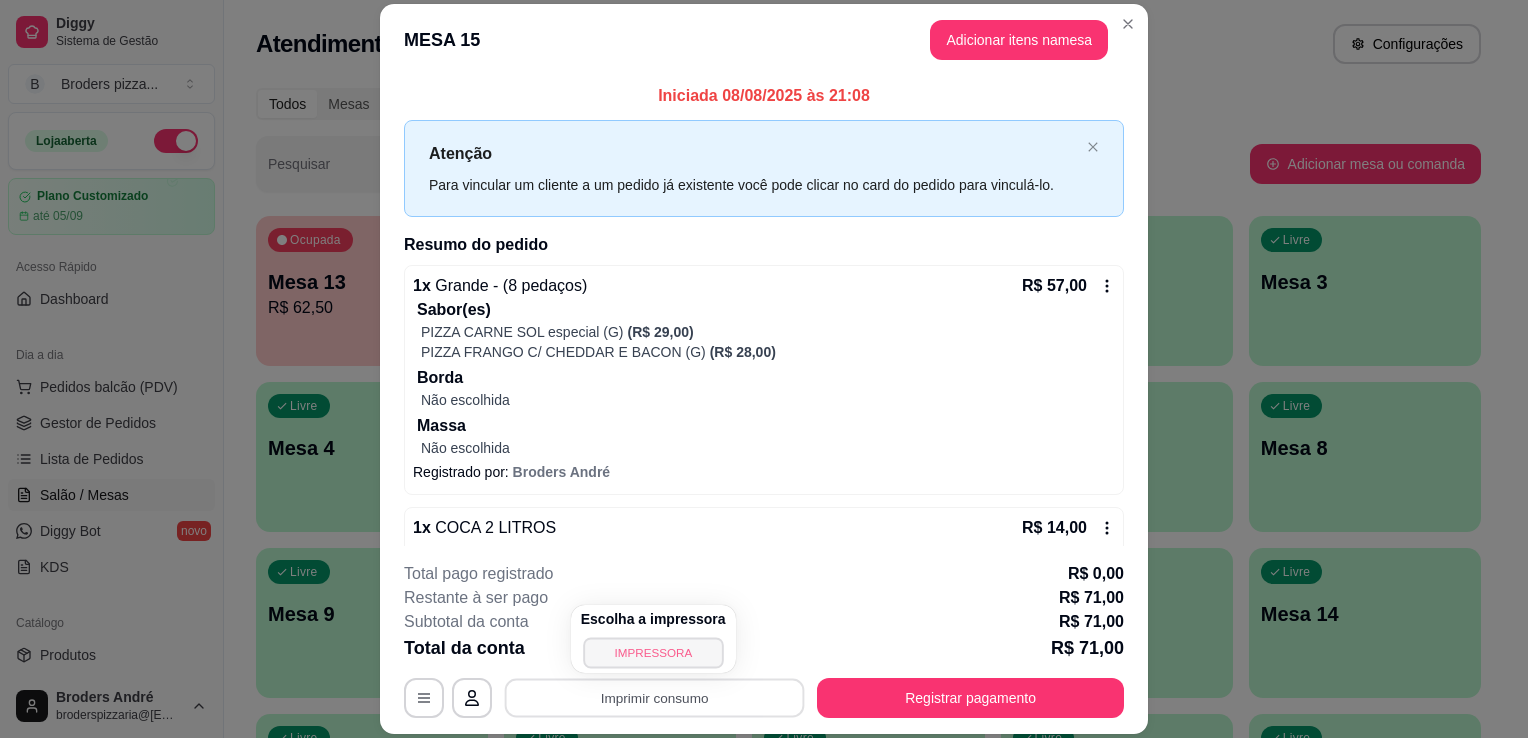 click on "IMPRESSORA" at bounding box center [653, 652] 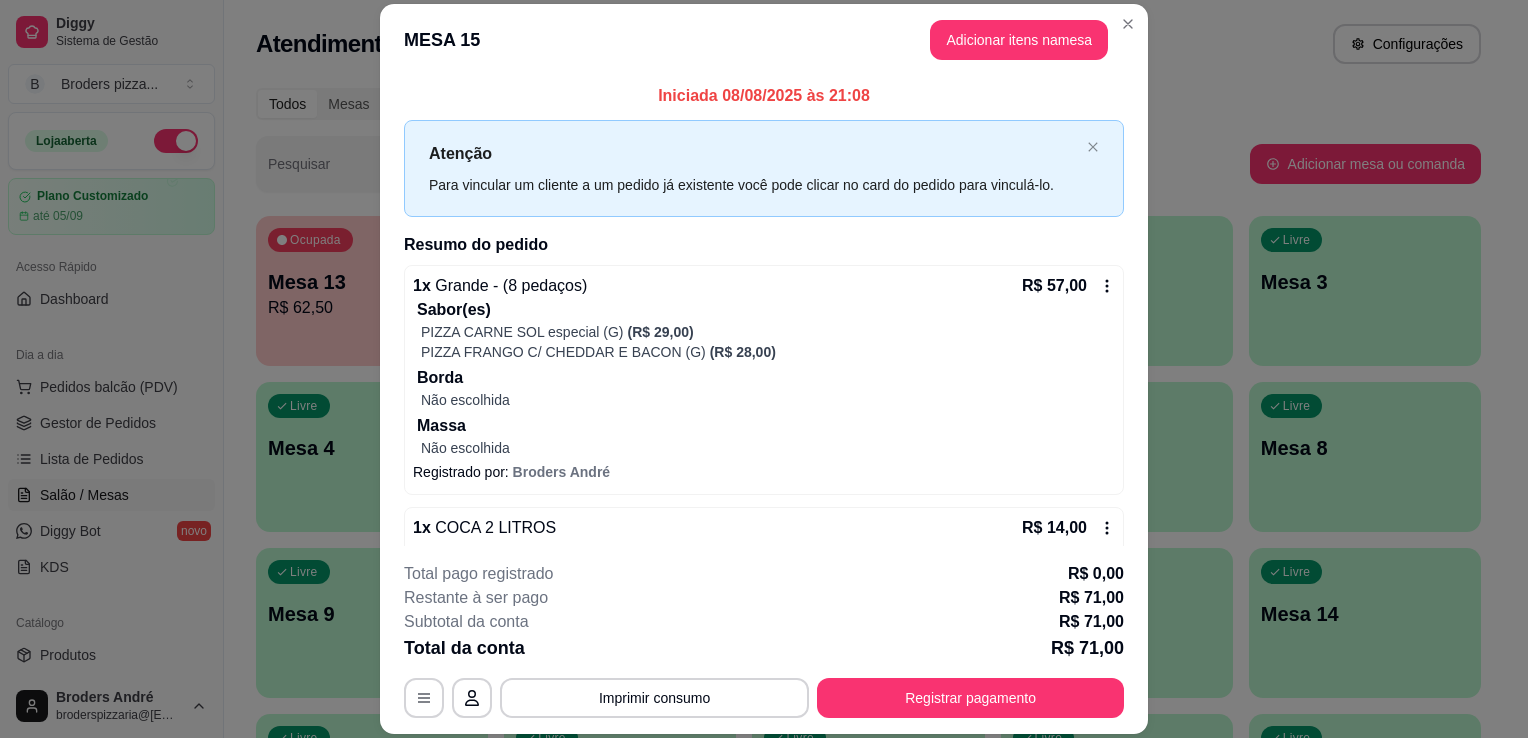 click on "Iniciada   08/08/2025 às 21:08 Atenção Para vincular um cliente a um pedido já existente você pode clicar no card do pedido para vinculá-lo. Resumo do pedido 1 x   Grande - (8 pedaços) R$ 57,00 Sabor(es) PIZZA CARNE SOL especial (G)  (R$ 29,00) PIZZA FRANGO C/ CHEDDAR E BACON (G)  (R$ 28,00) Borda Não escolhida Massa Não escolhida Registrado por:   [NAME] 1 x   COCA 2 LITROS R$ 14,00 Registrado por:   [NAME]" at bounding box center (764, 311) 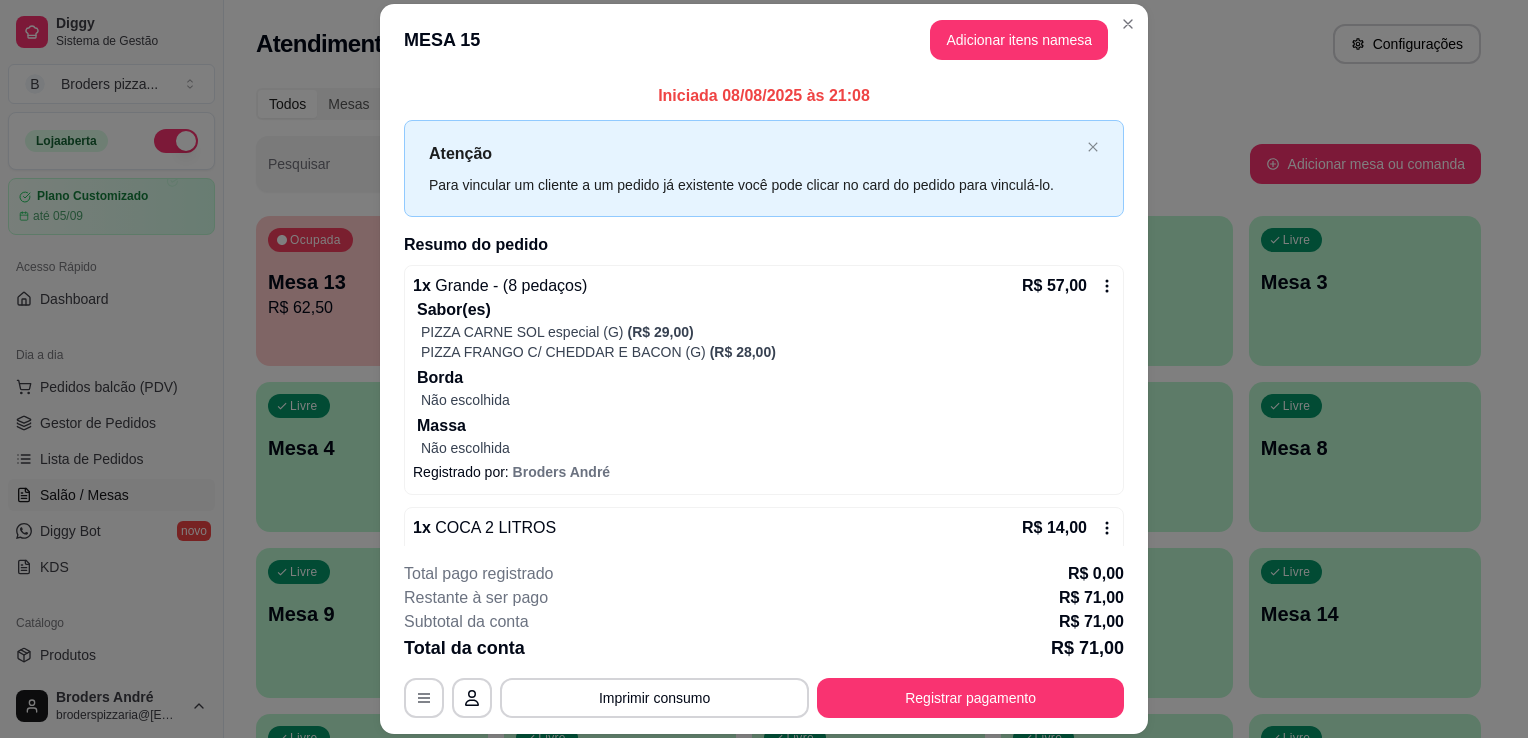 click on "Iniciada   08/08/2025 às 21:08 Atenção Para vincular um cliente a um pedido já existente você pode clicar no card do pedido para vinculá-lo. Resumo do pedido 1 x   Grande - (8 pedaços) R$ 57,00 Sabor(es) PIZZA CARNE SOL especial (G)  (R$ 29,00) PIZZA FRANGO C/ CHEDDAR E BACON (G)  (R$ 28,00) Borda Não escolhida Massa Não escolhida Registrado por:   [NAME] 1 x   COCA 2 LITROS R$ 14,00 Registrado por:   [NAME]" at bounding box center [764, 311] 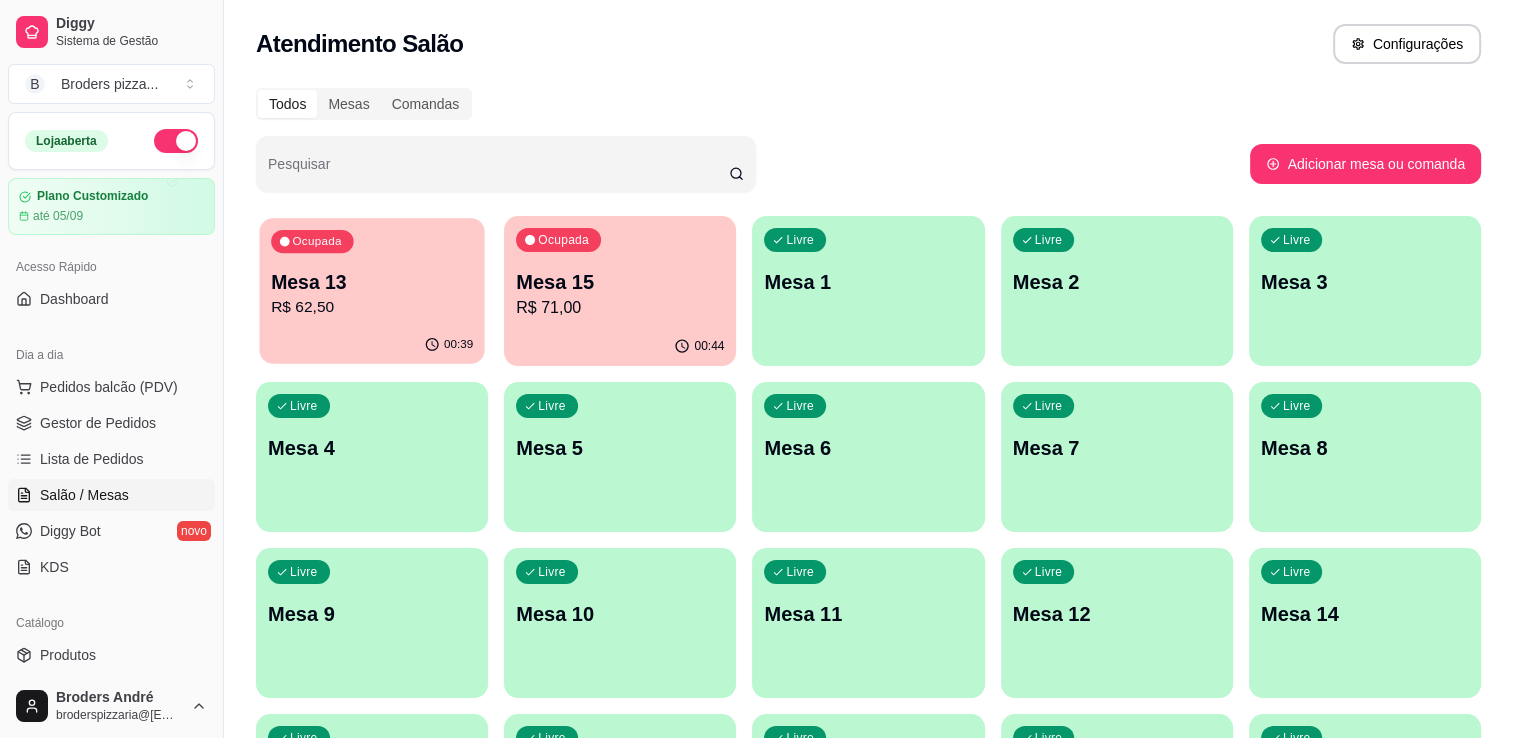 click on "00:39" at bounding box center (371, 345) 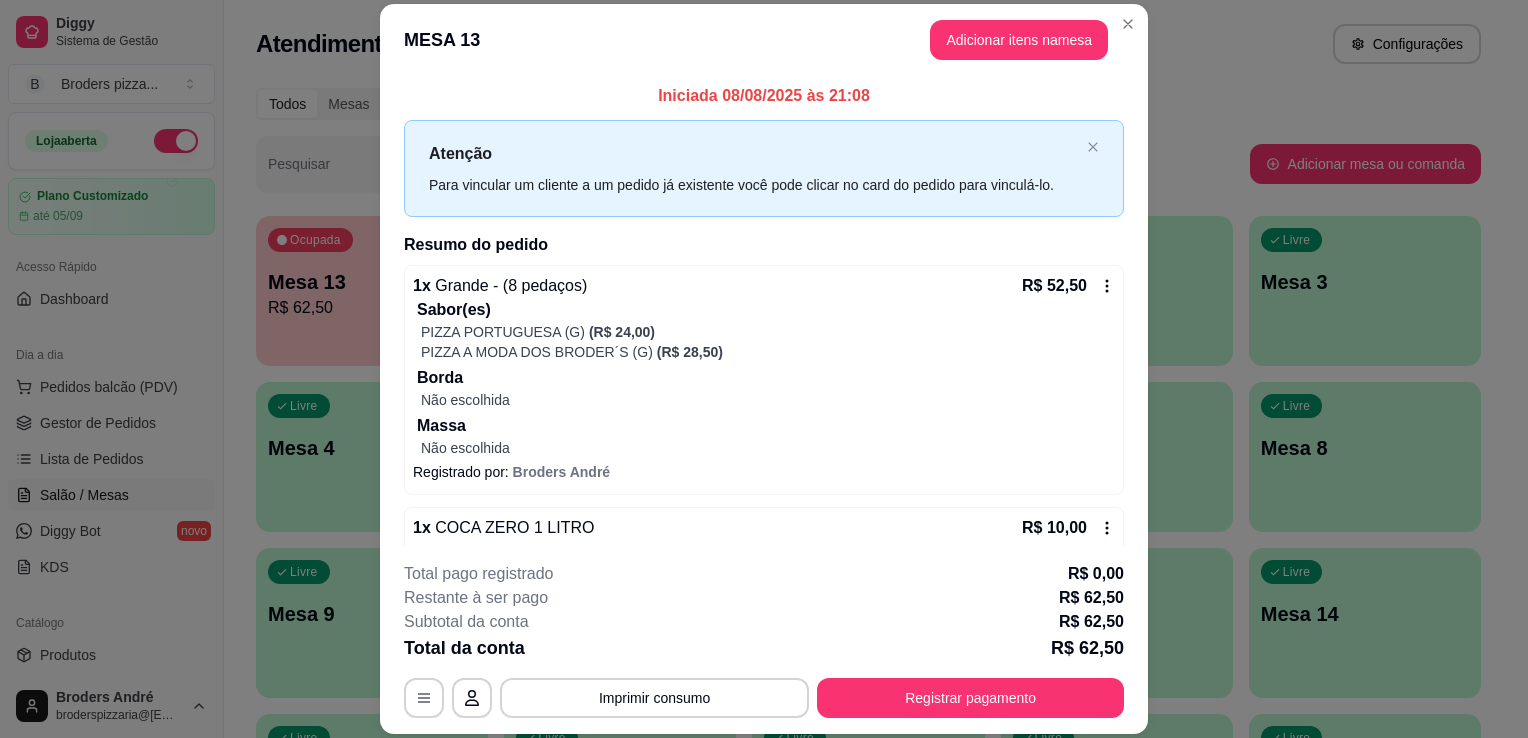 scroll, scrollTop: 36, scrollLeft: 0, axis: vertical 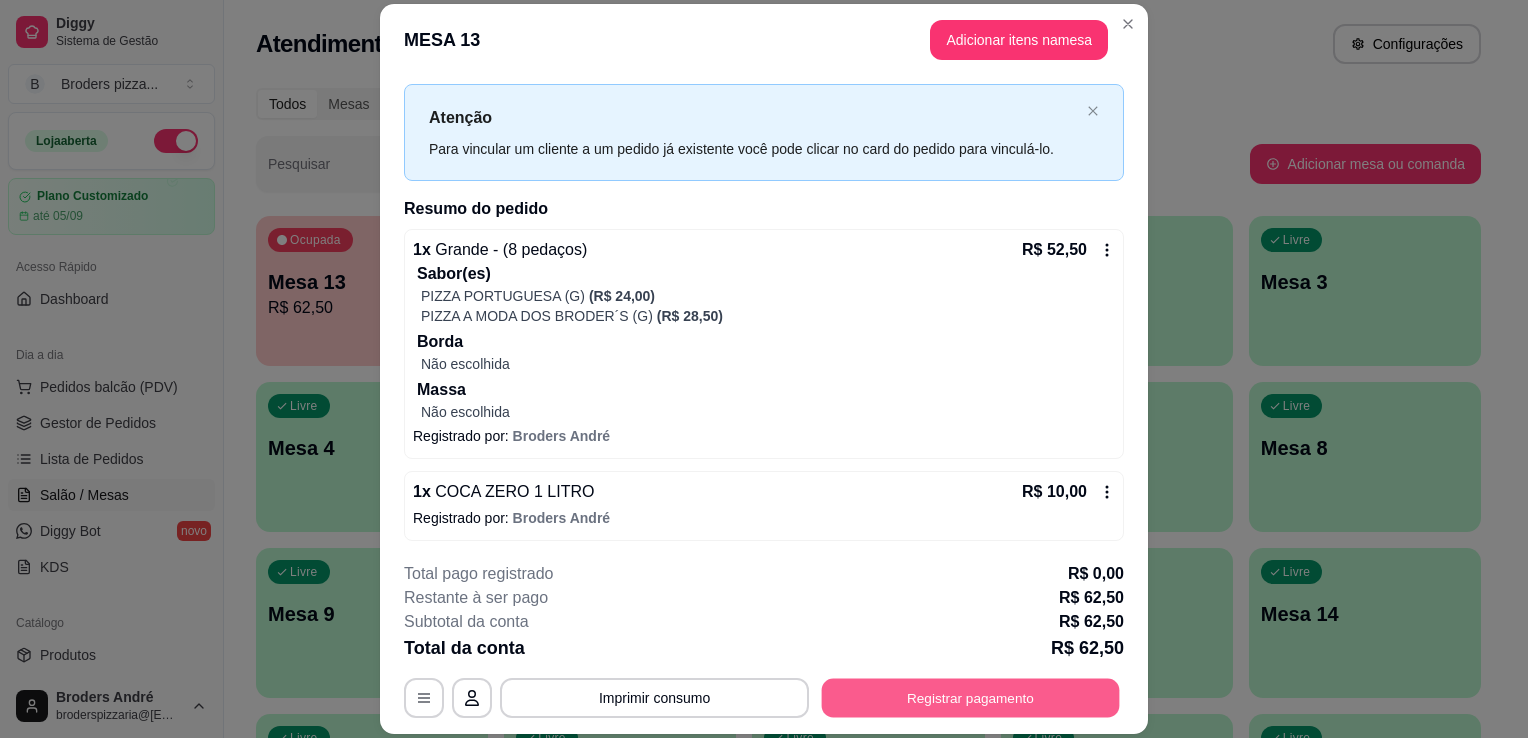 click on "Registrar pagamento" at bounding box center (971, 698) 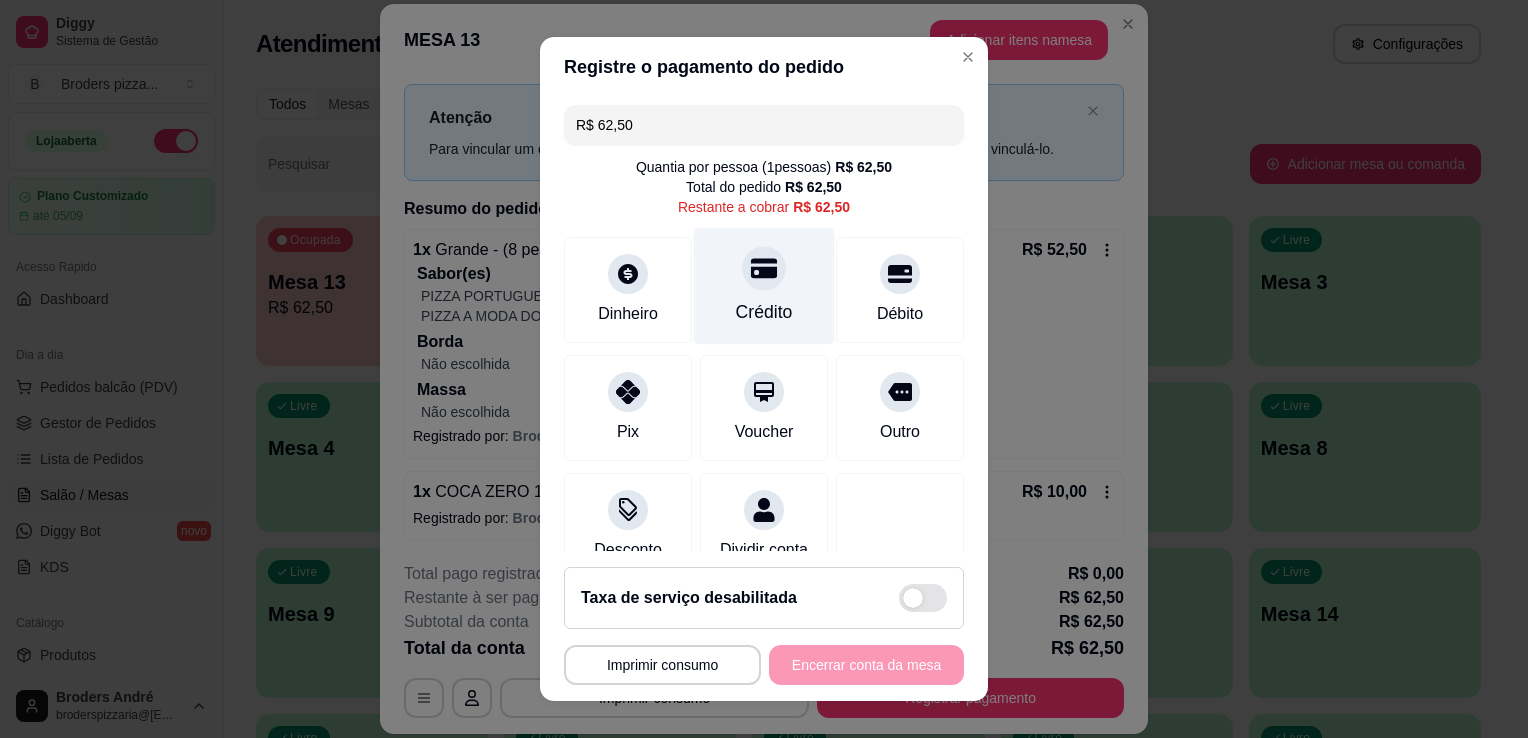 click on "Crédito" at bounding box center [764, 312] 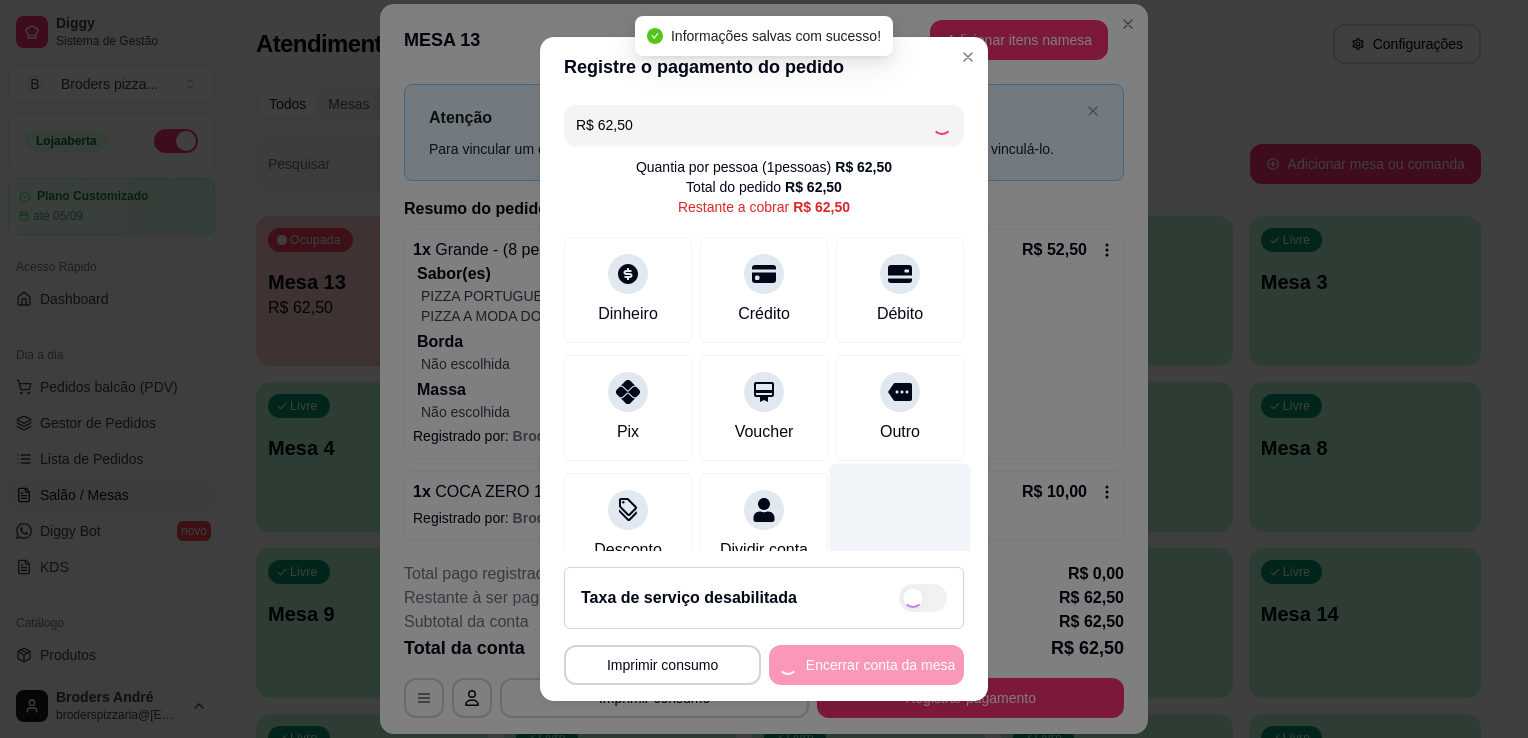 type on "R$ 0,00" 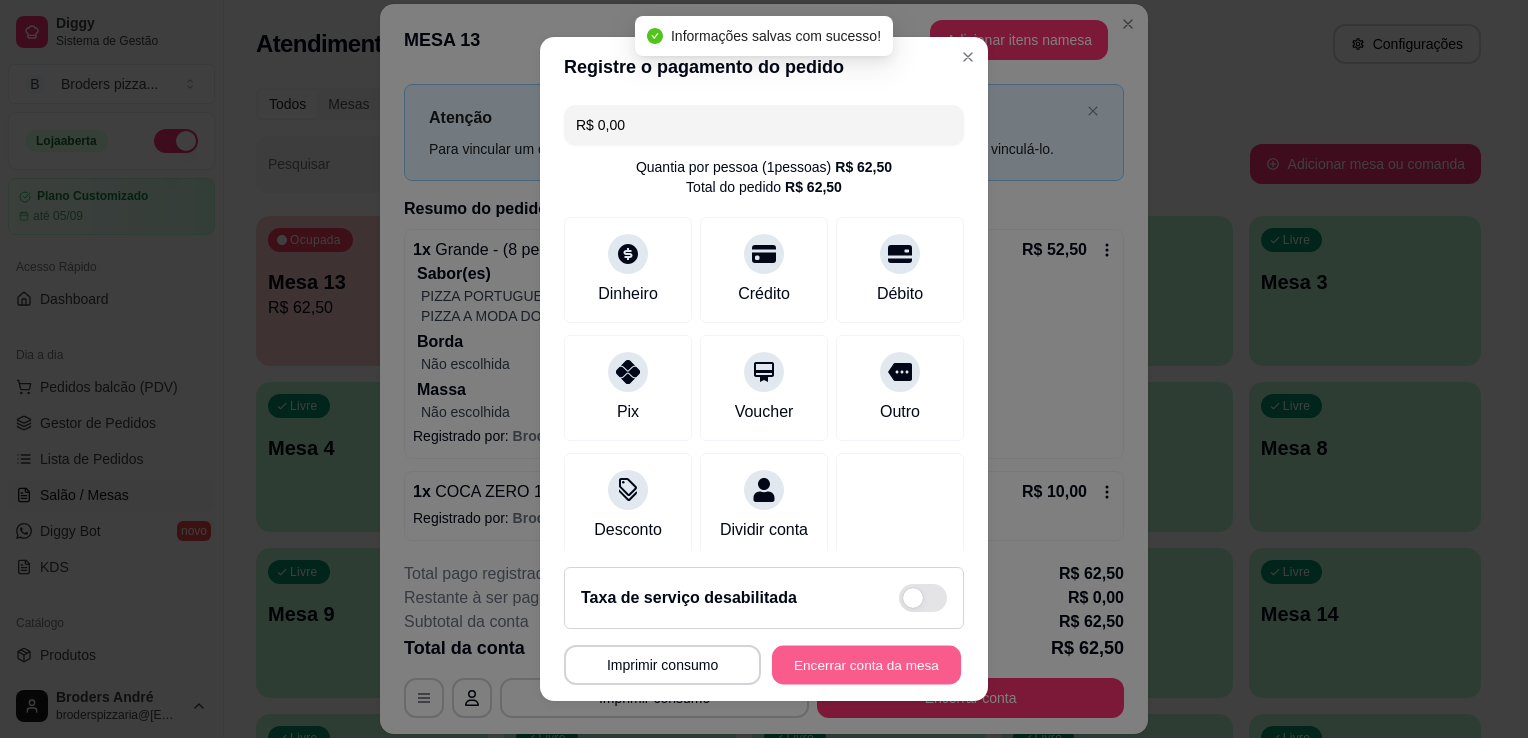 click on "Encerrar conta da mesa" at bounding box center (866, 665) 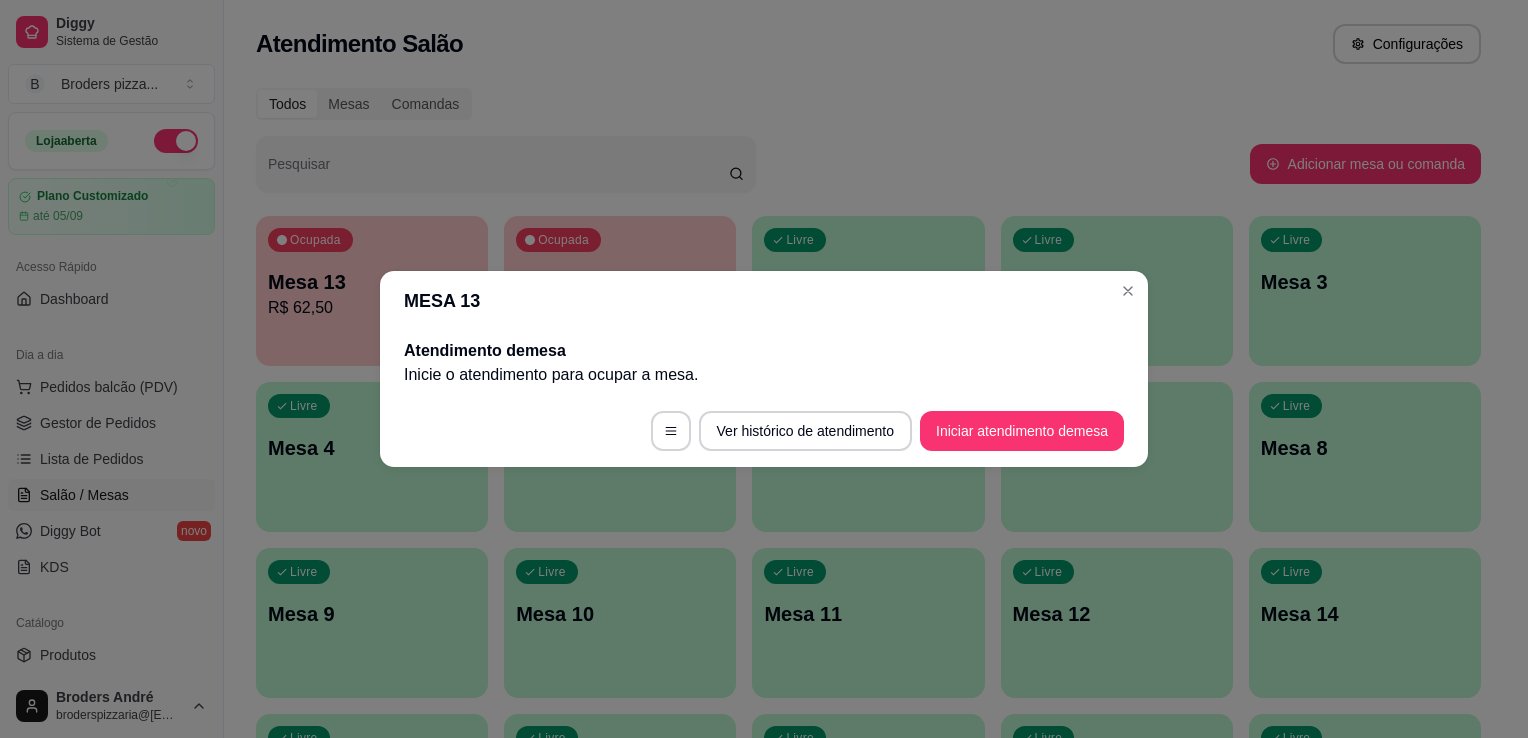 scroll, scrollTop: 0, scrollLeft: 0, axis: both 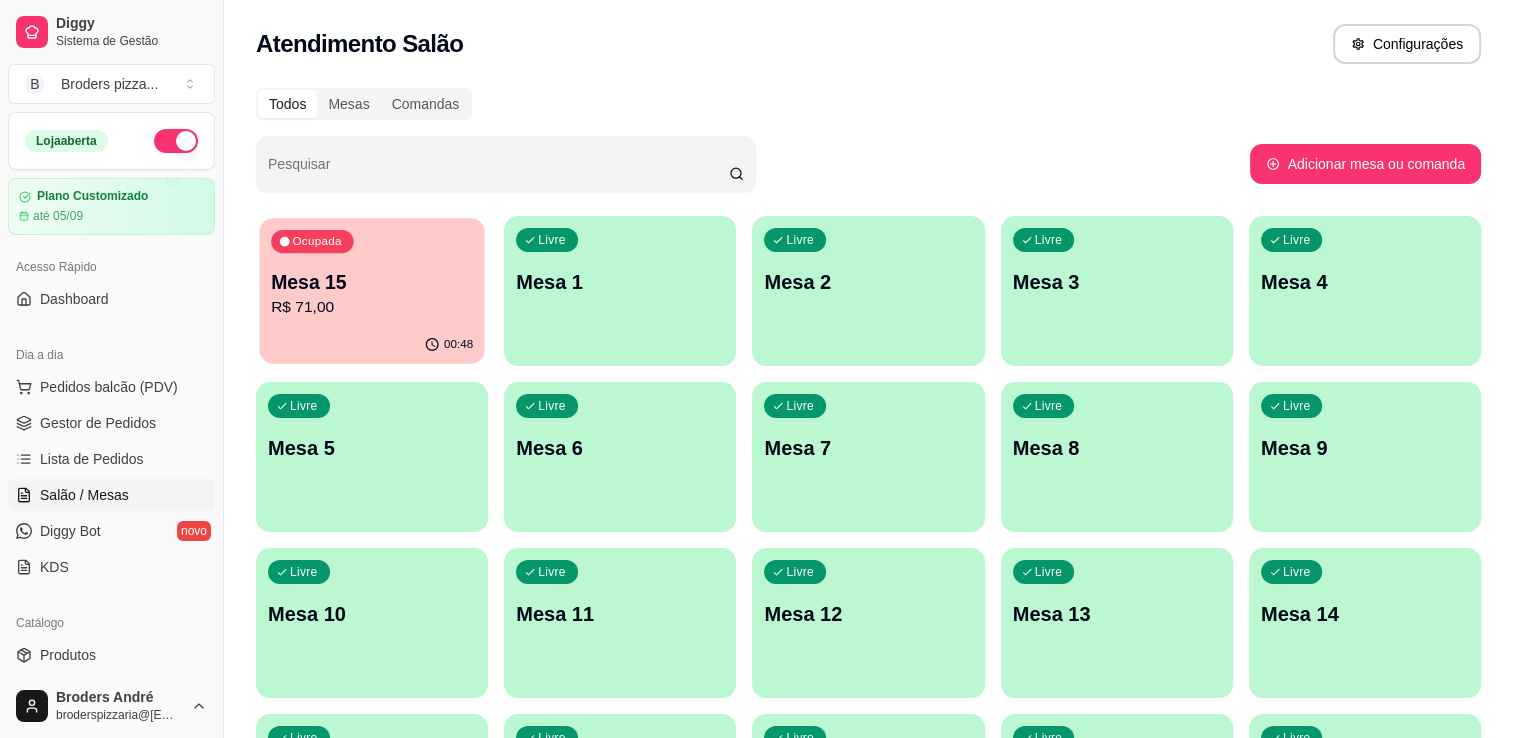 click on "Mesa 15" at bounding box center (372, 282) 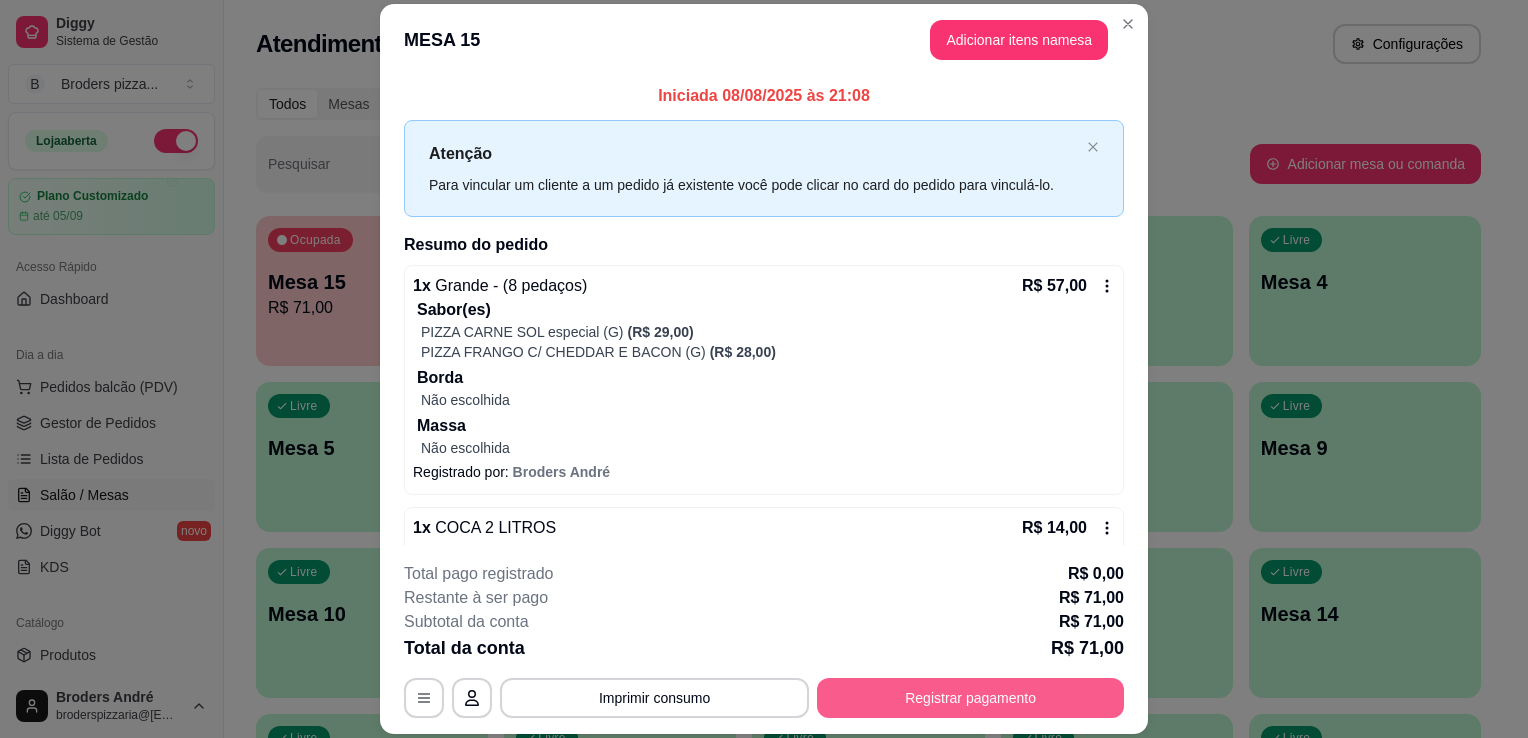 click on "Registrar pagamento" at bounding box center (970, 698) 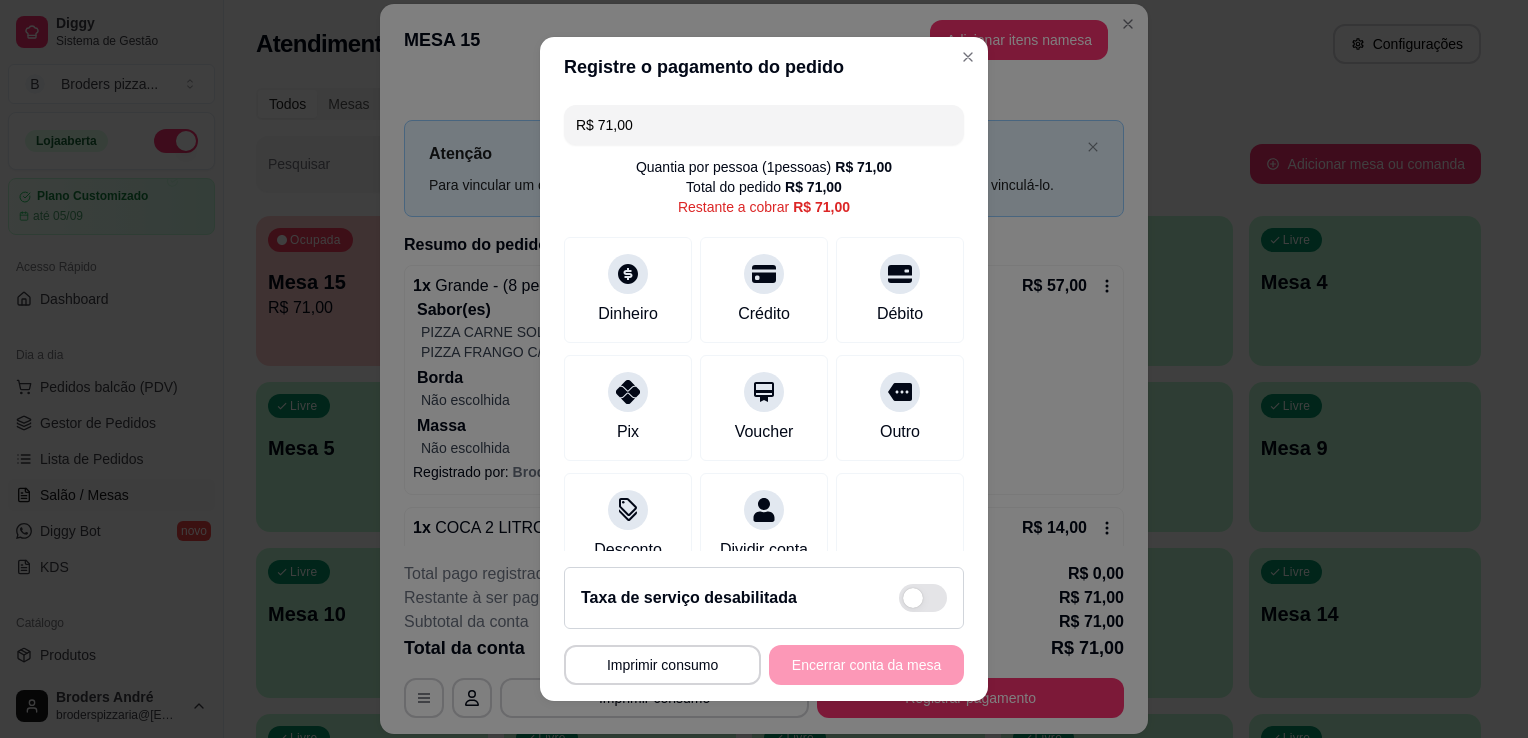 click on "R$ 71,00" at bounding box center [764, 125] 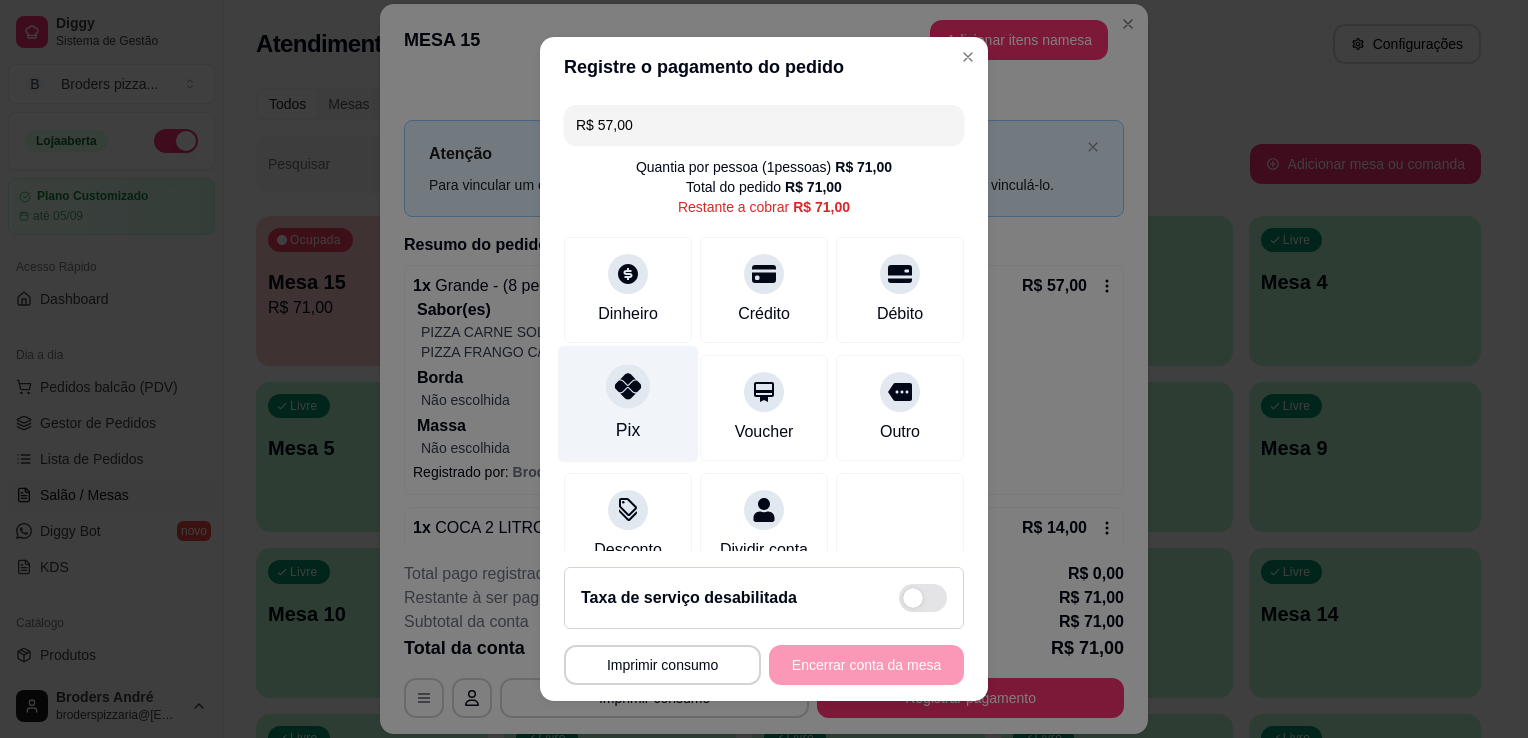 click on "Pix" at bounding box center (628, 404) 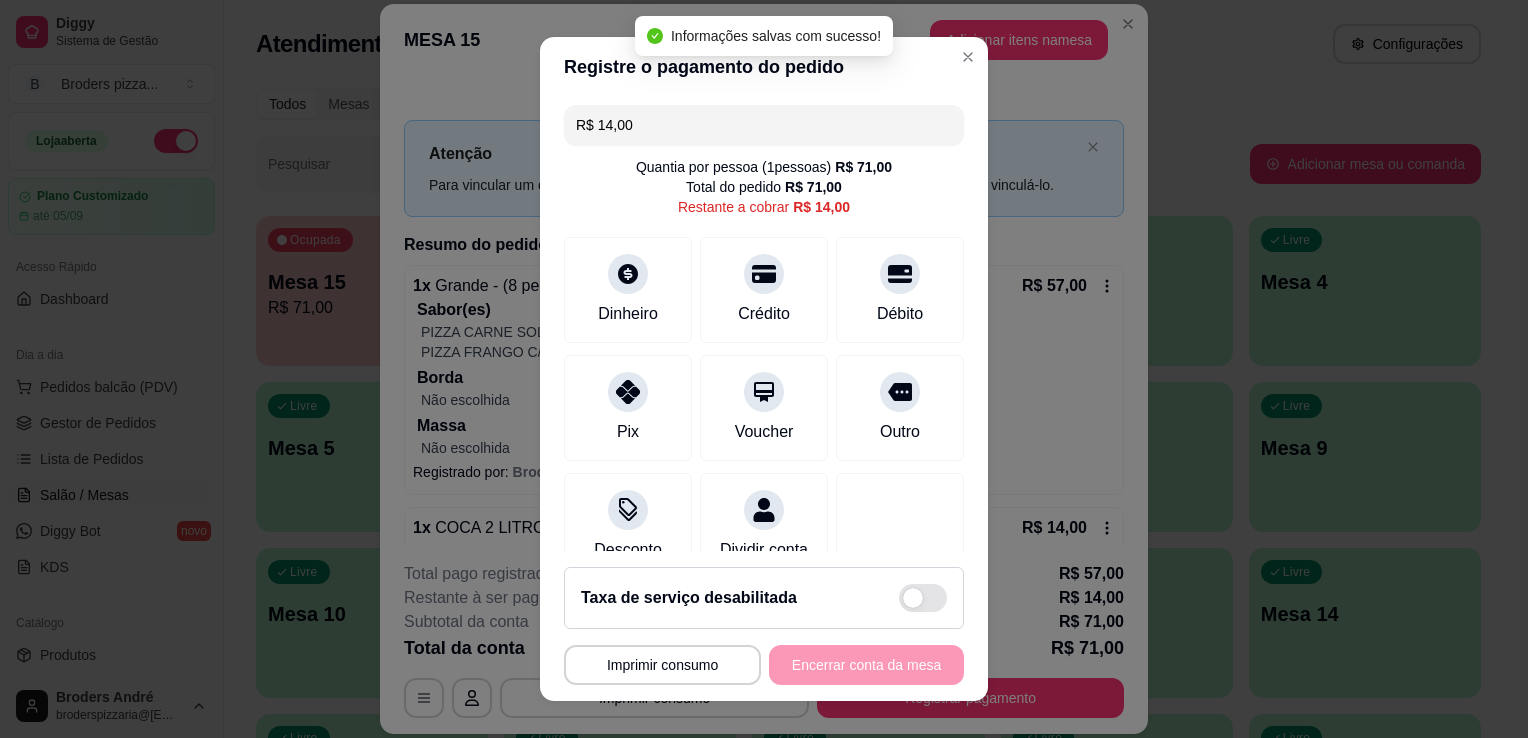 click on "R$ 14,00" at bounding box center (764, 125) 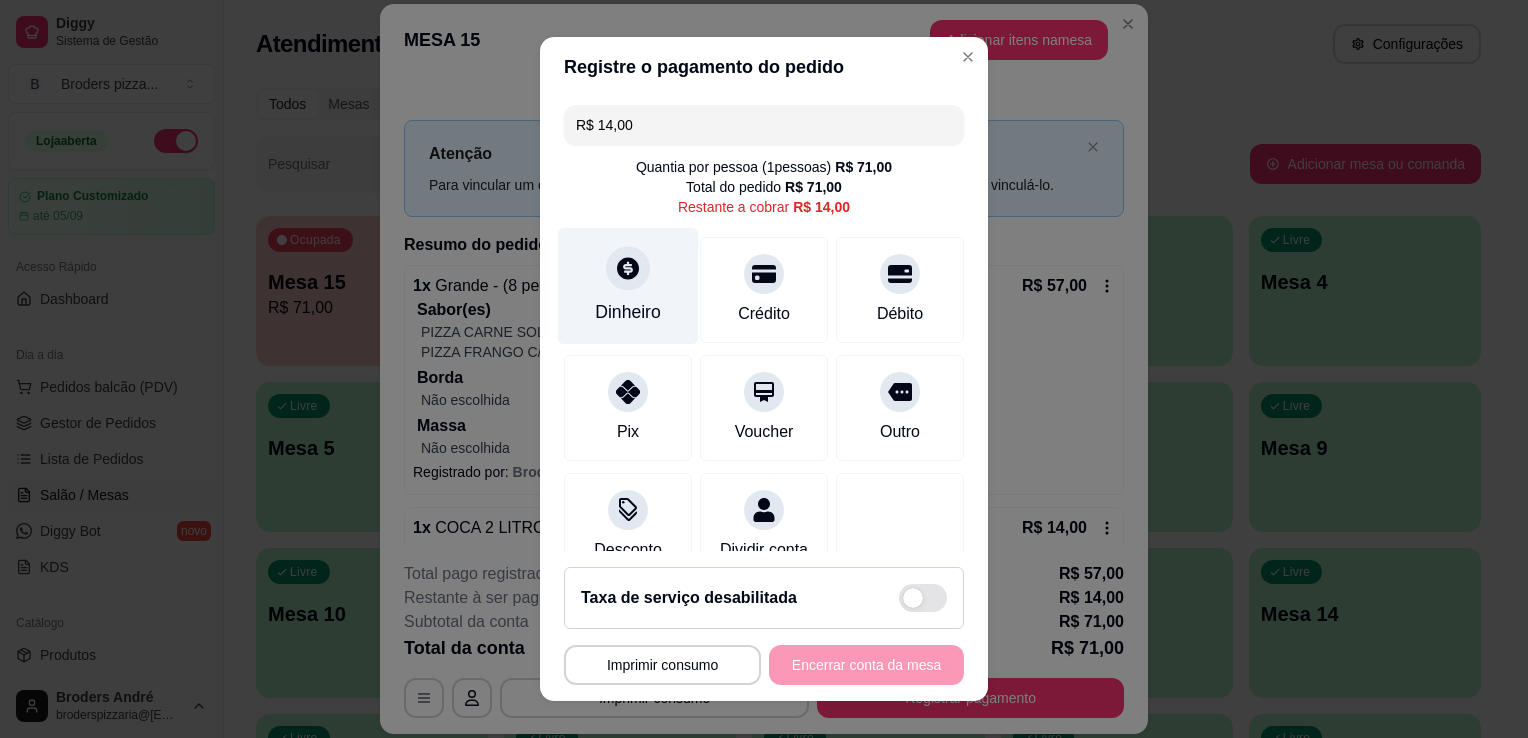 click on "Dinheiro" at bounding box center [628, 312] 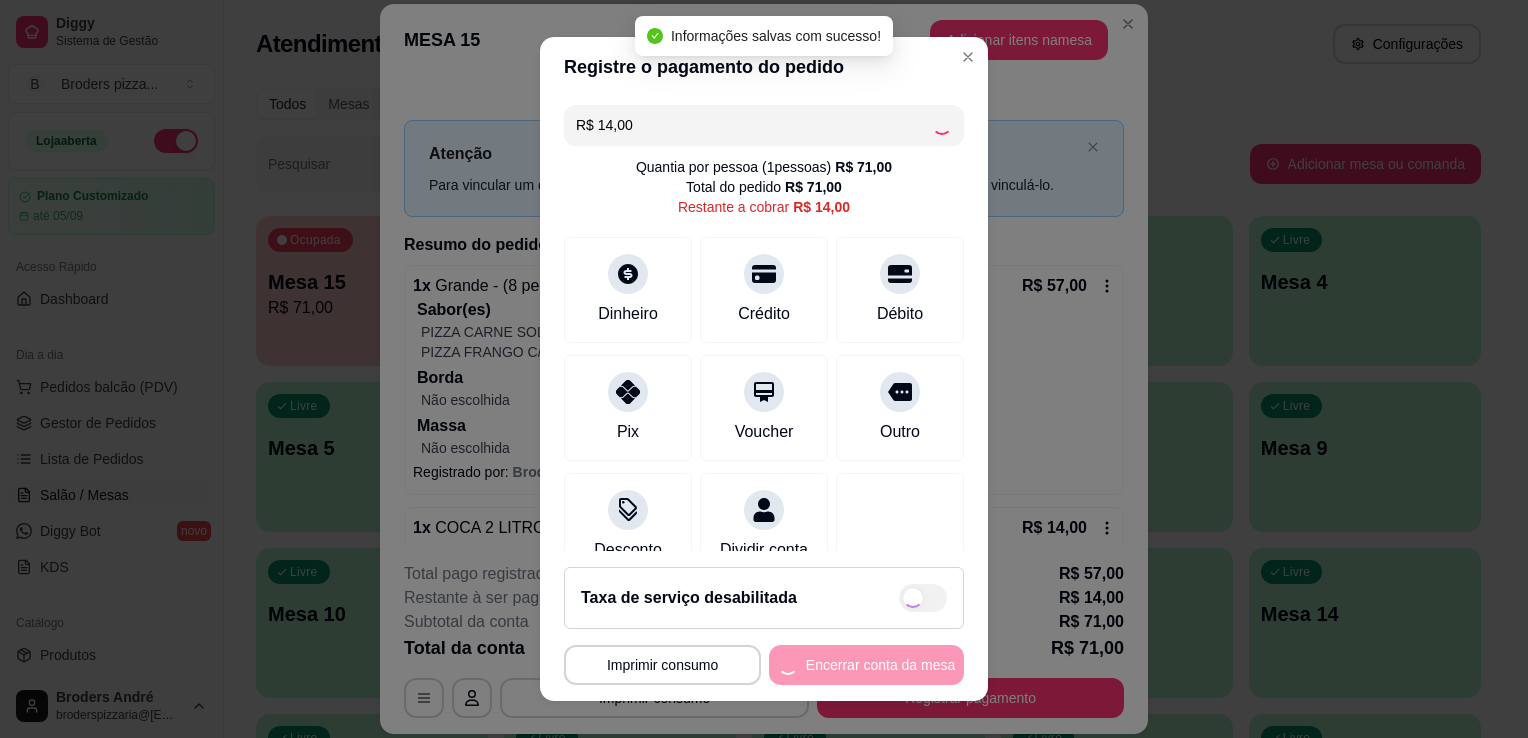type on "R$ 0,00" 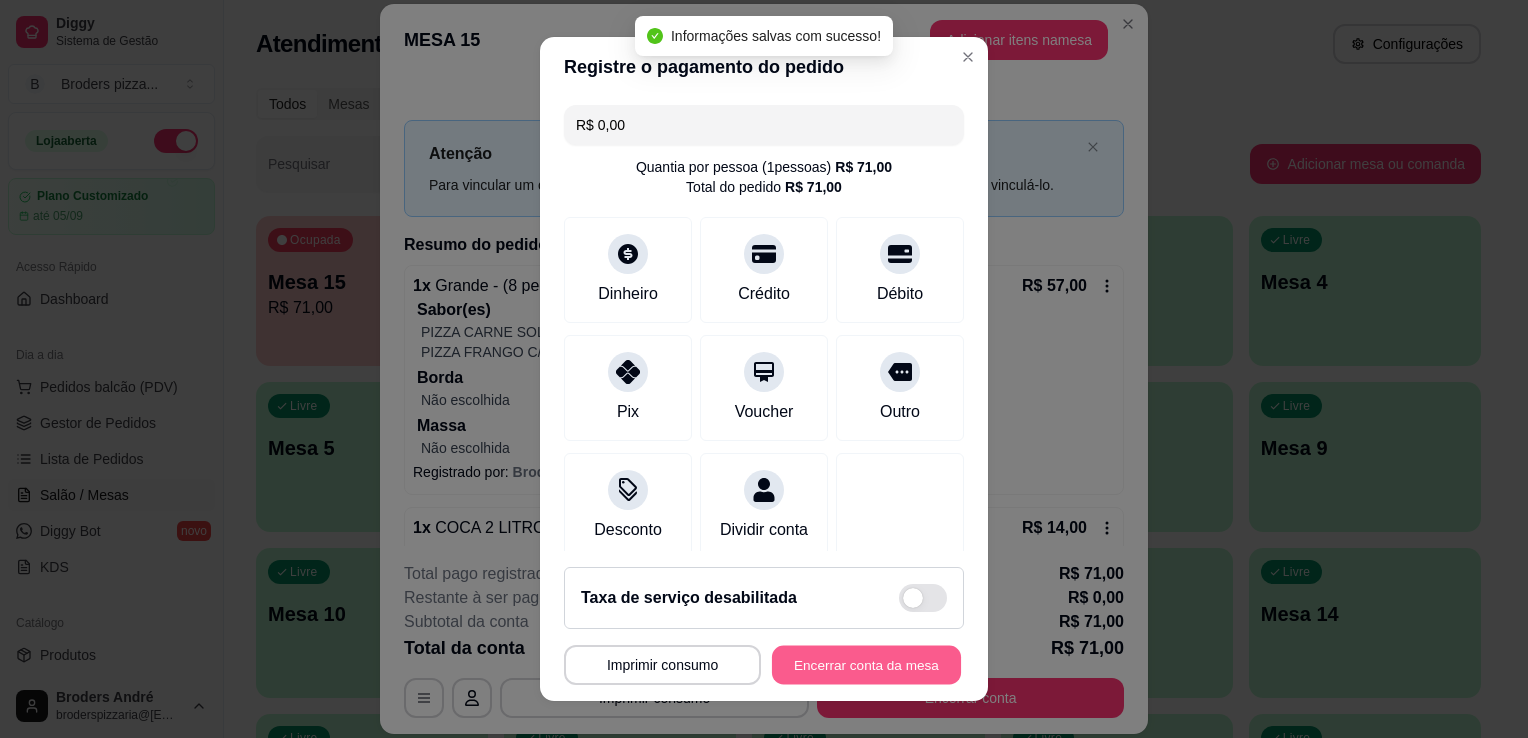 click on "Encerrar conta da mesa" at bounding box center (866, 665) 